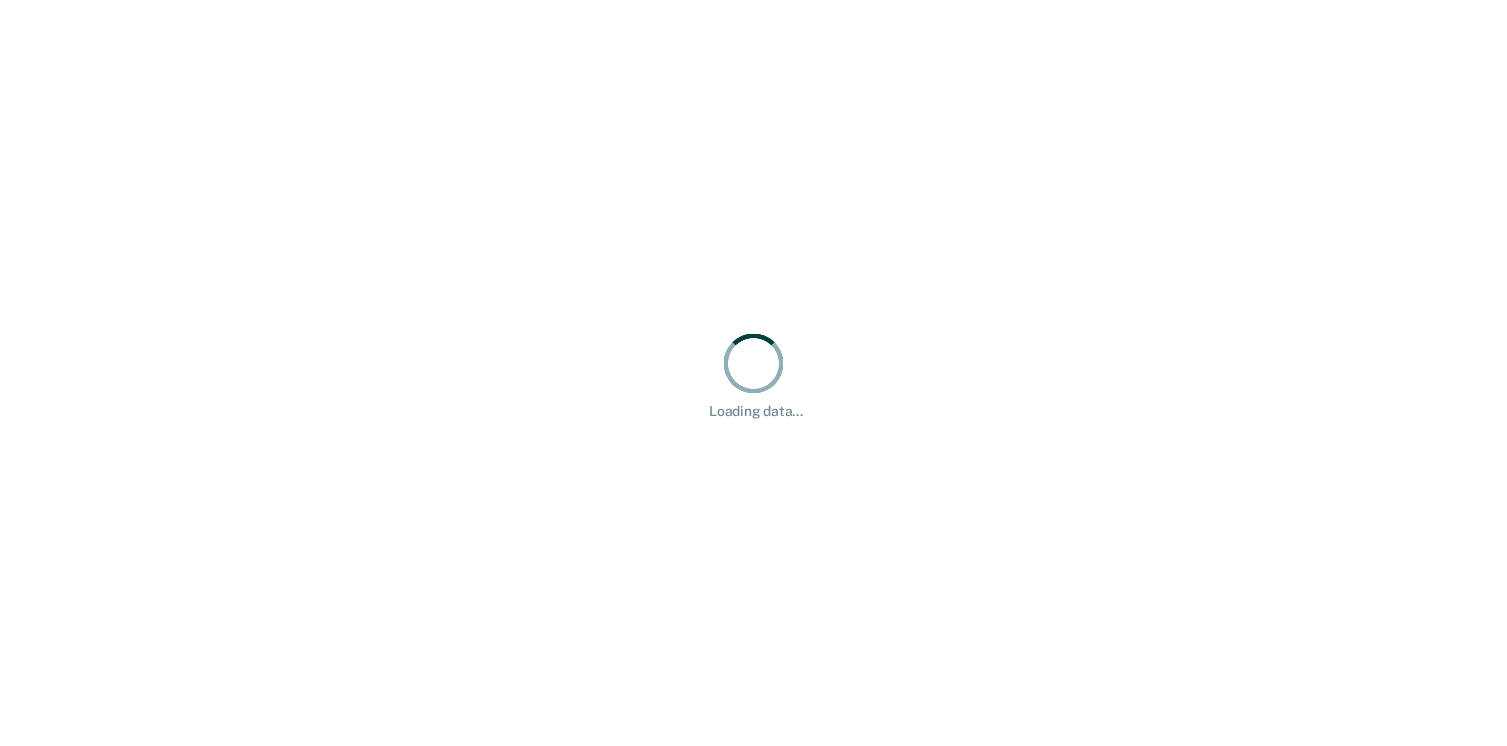 scroll, scrollTop: 0, scrollLeft: 0, axis: both 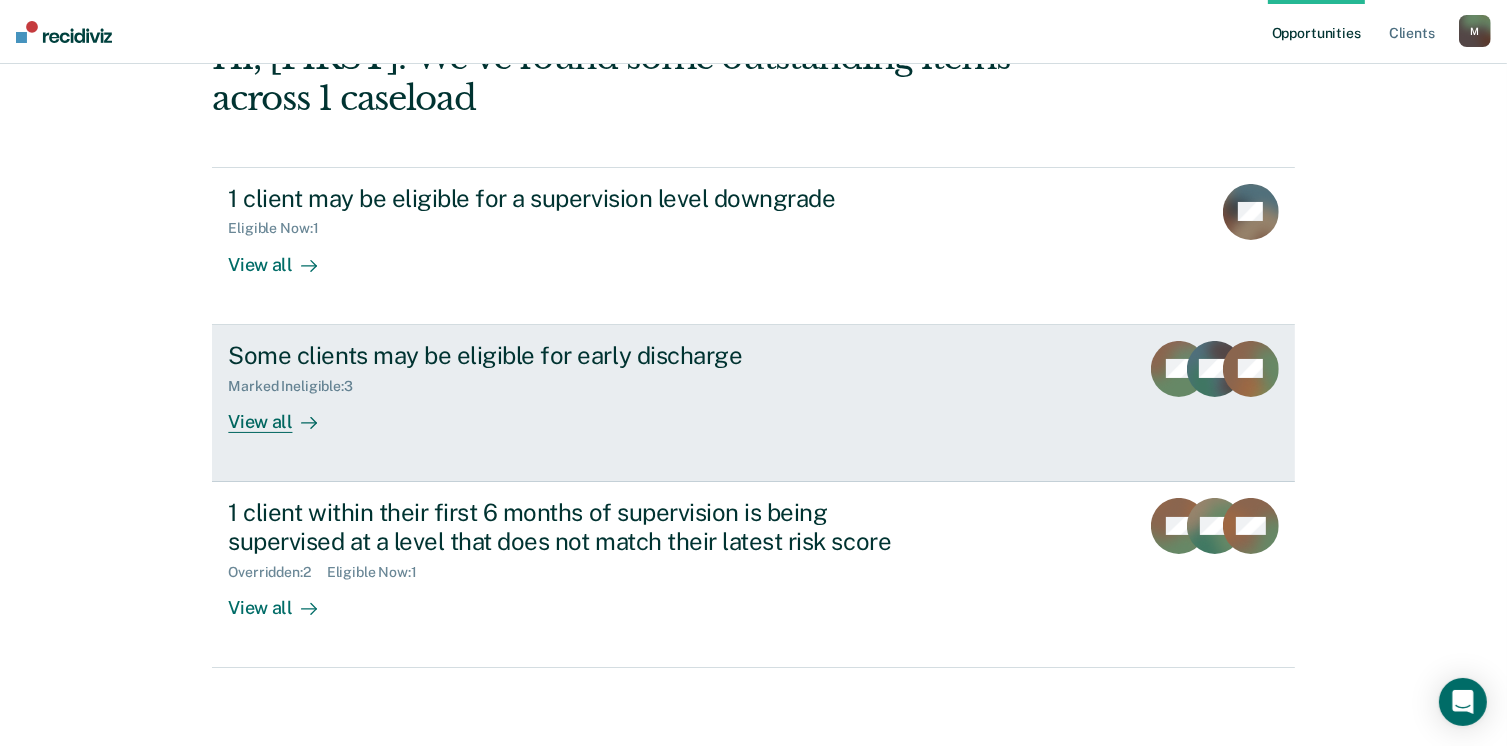 click on "View all" at bounding box center (284, 413) 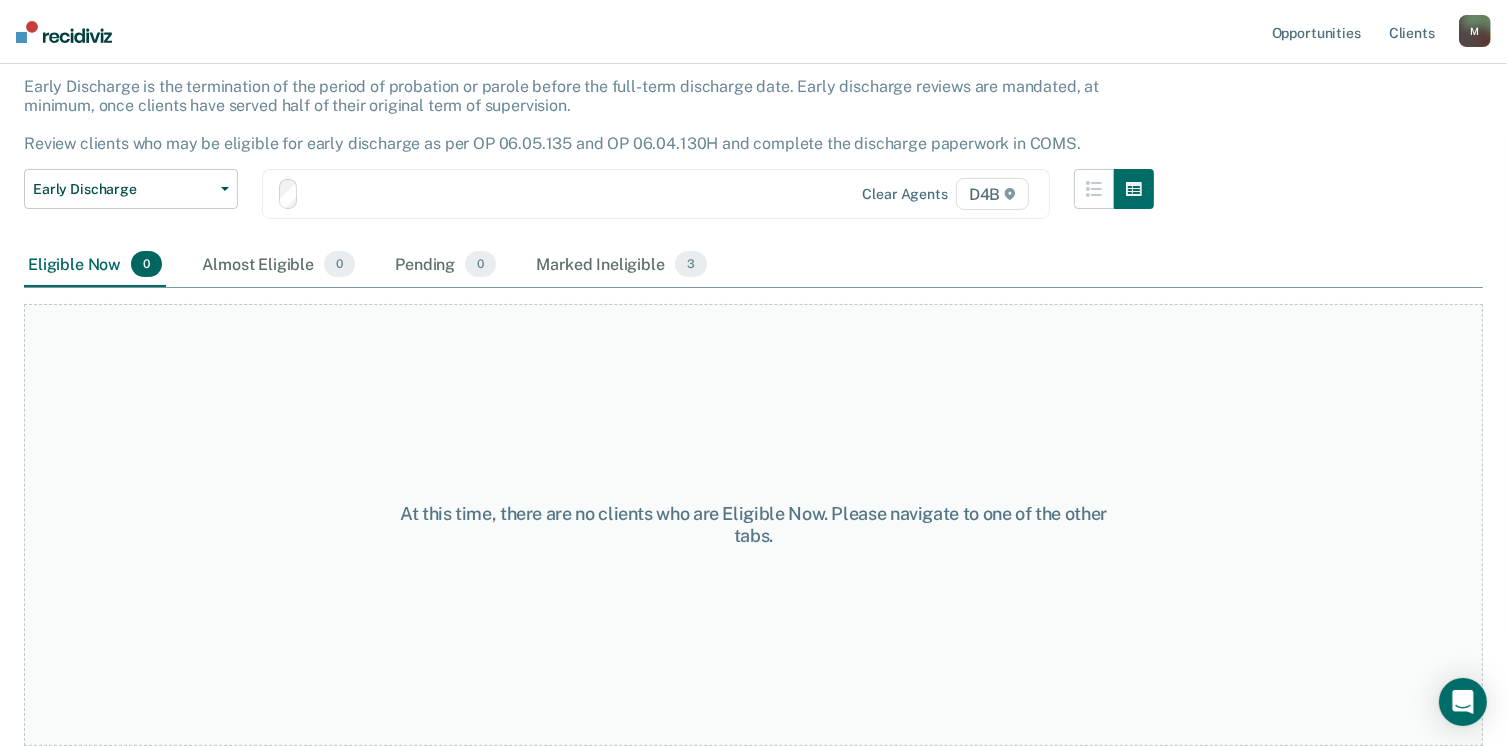 scroll, scrollTop: 0, scrollLeft: 0, axis: both 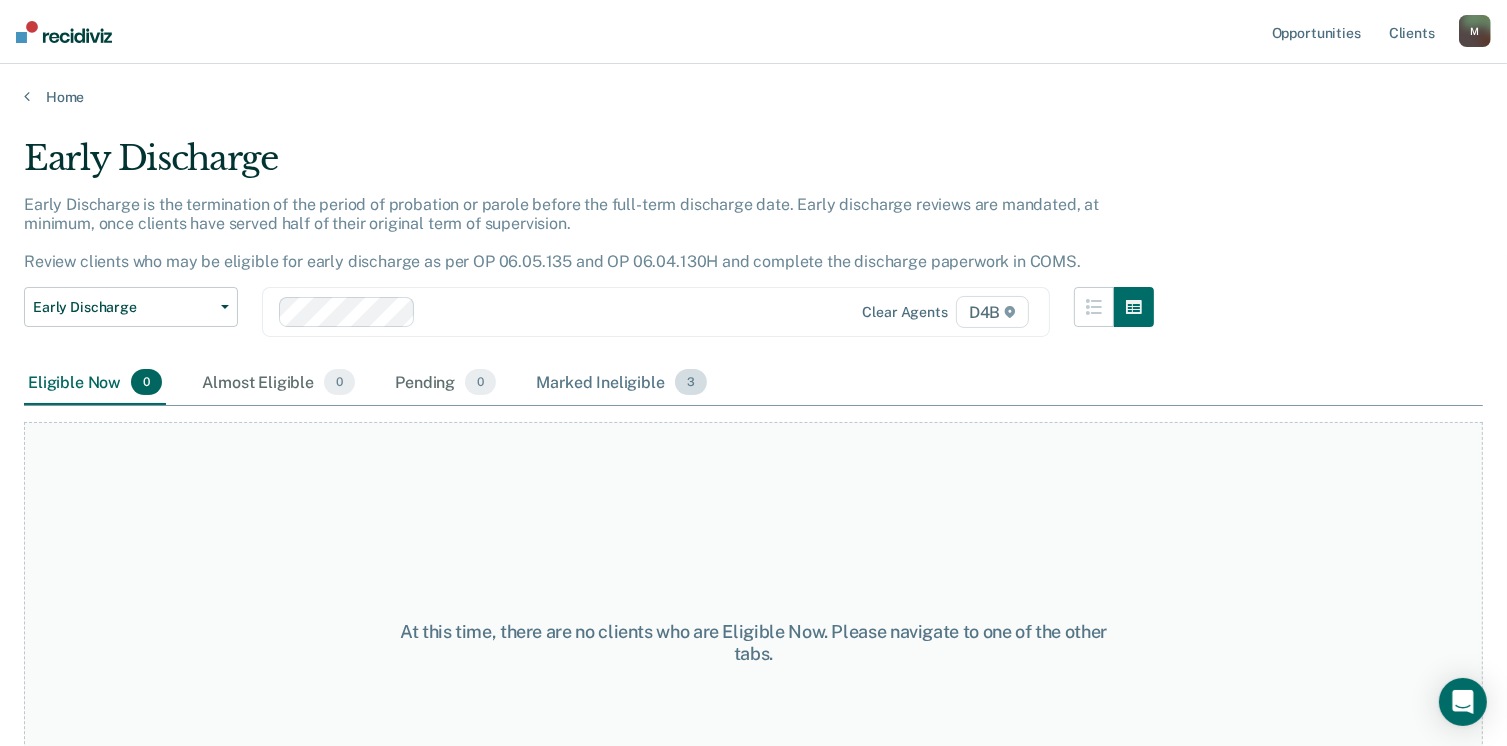 click on "Marked Ineligible 3" at bounding box center (621, 383) 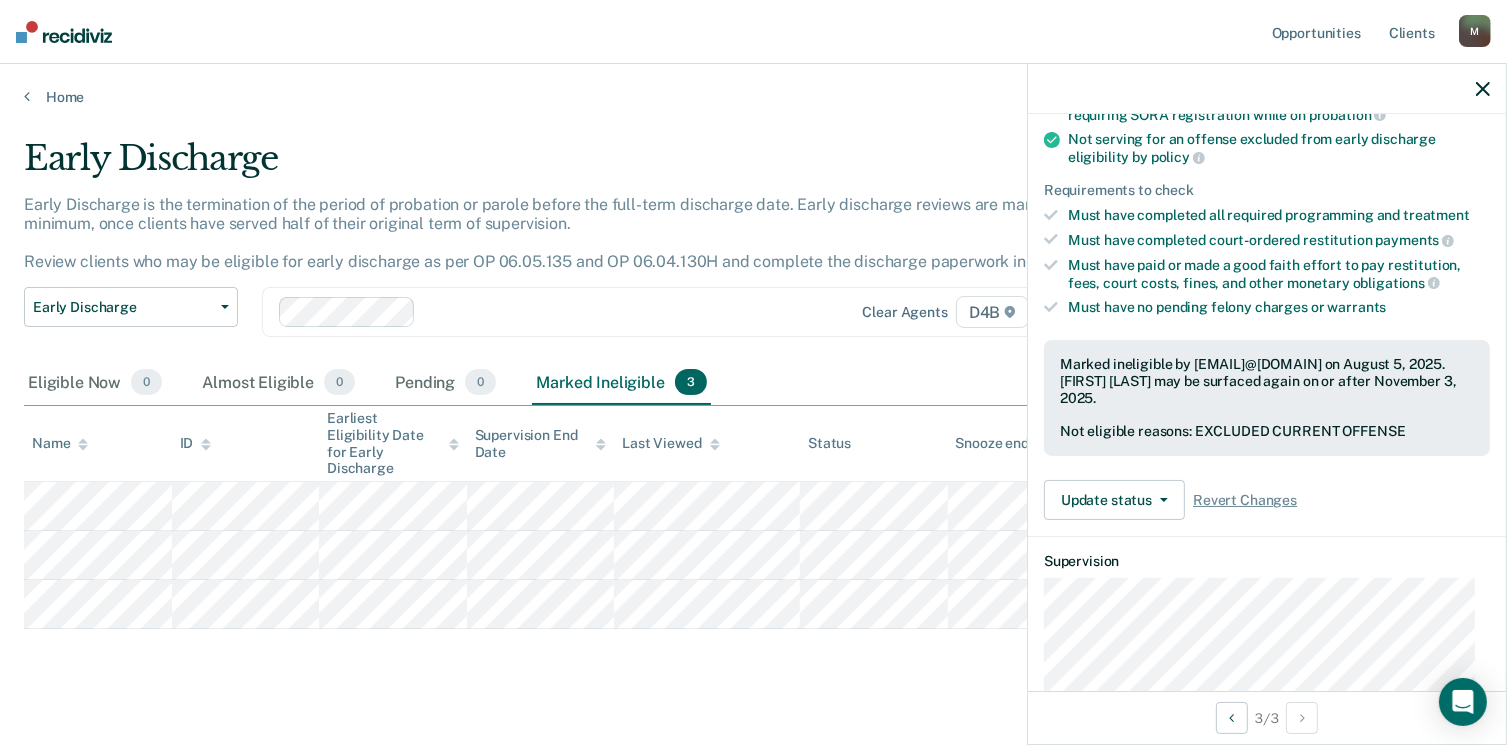 scroll, scrollTop: 255, scrollLeft: 0, axis: vertical 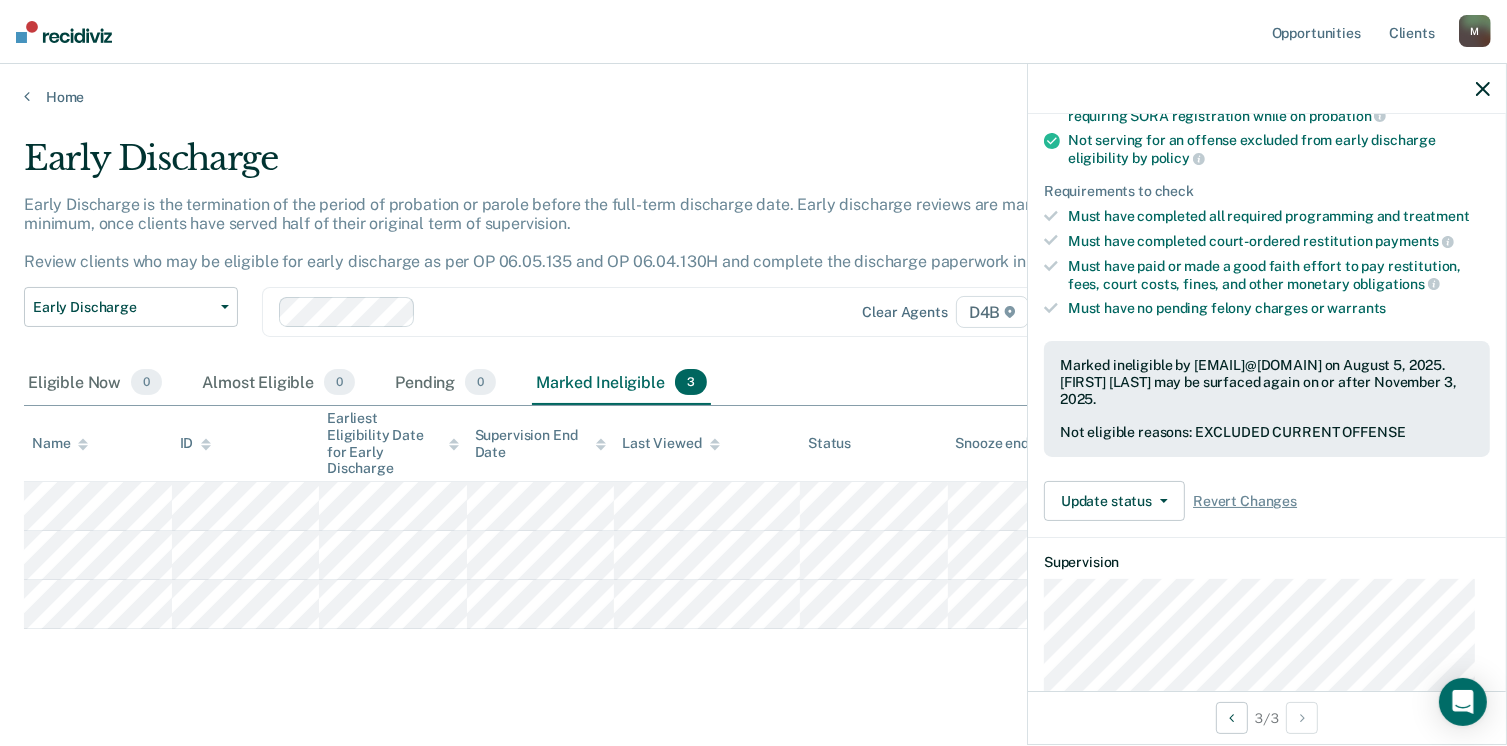 click on "Early Discharge   Early Discharge is the termination of the period of probation or parole before the full-term discharge date. Early discharge reviews are mandated, at minimum, once clients have served half of their original term of supervision. Review clients who may be eligible for early discharge as per OP 06.05.135 and OP 06.04.130H and complete the discharge paperwork in COMS. Early Discharge Classification Review Early Discharge Minimum Telephone Reporting Overdue for Discharge Supervision Level Mismatch Clear   agents D4B   Eligible Now 0 Almost Eligible 0 Pending 0 Marked Ineligible 3
To pick up a draggable item, press the space bar.
While dragging, use the arrow keys to move the item.
Press space again to drop the item in its new position, or press escape to cancel.
Name ID Earliest Eligibility Date for Early Discharge Supervision End Date Last Viewed Status Snooze ends in Assigned to" at bounding box center [753, 436] 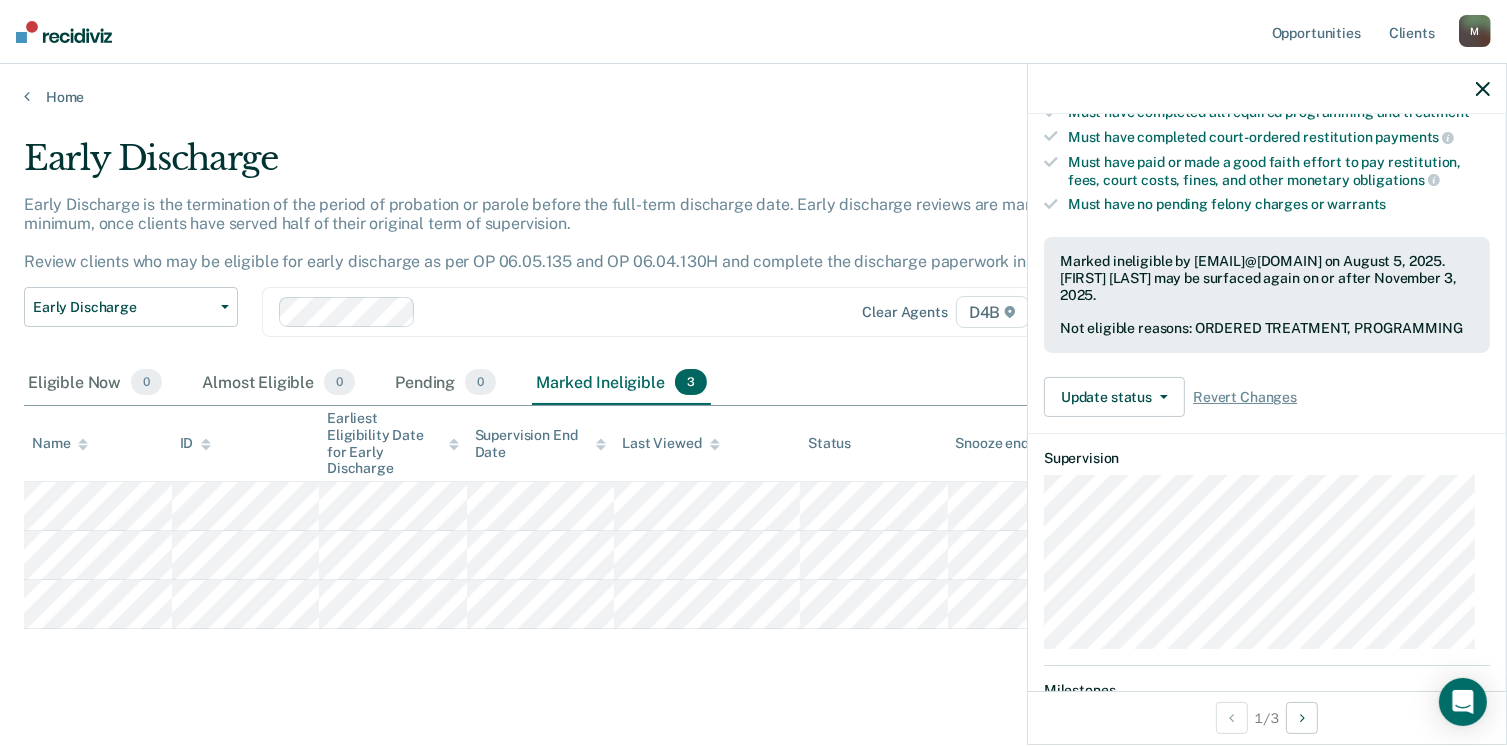 scroll, scrollTop: 360, scrollLeft: 0, axis: vertical 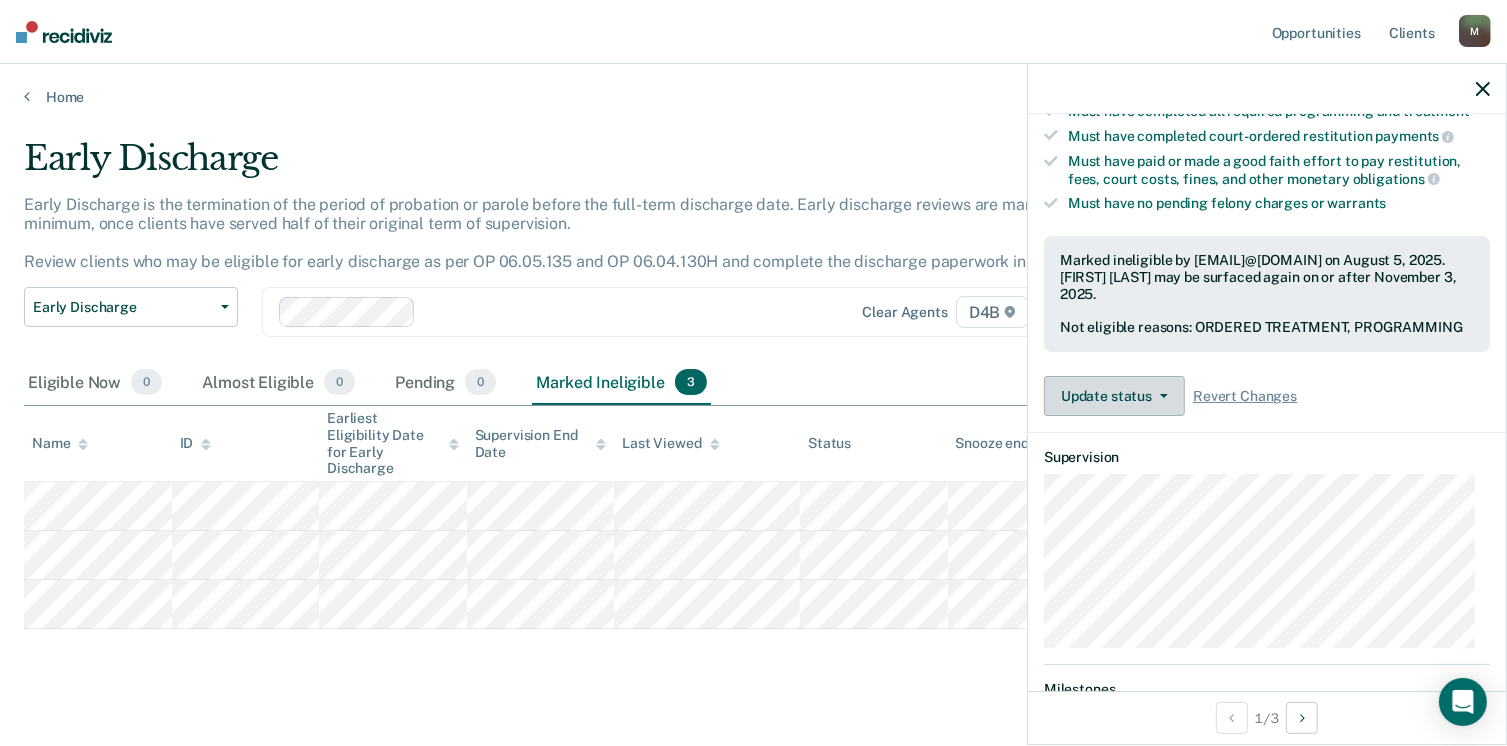 click on "Update status" at bounding box center (1114, 396) 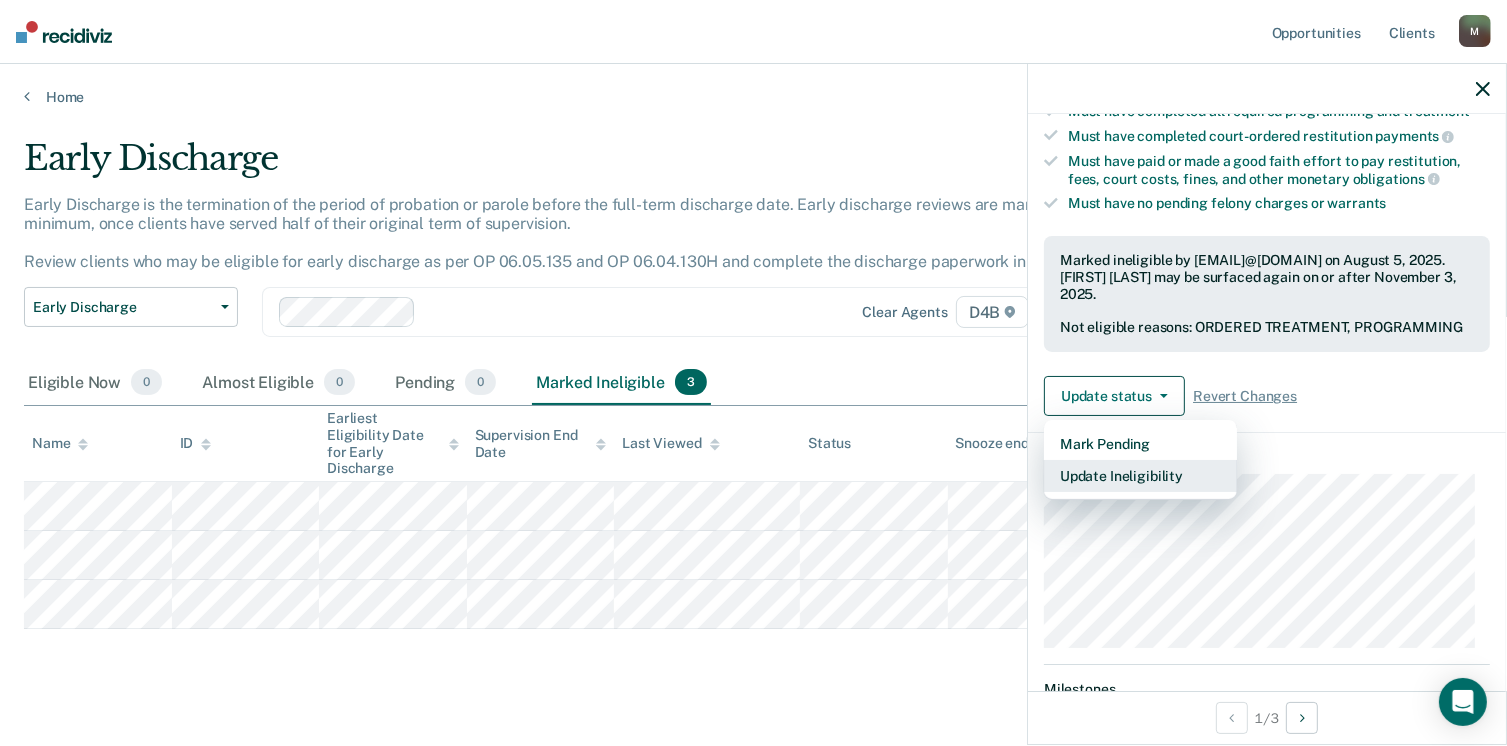 click on "Update Ineligibility" at bounding box center (1140, 476) 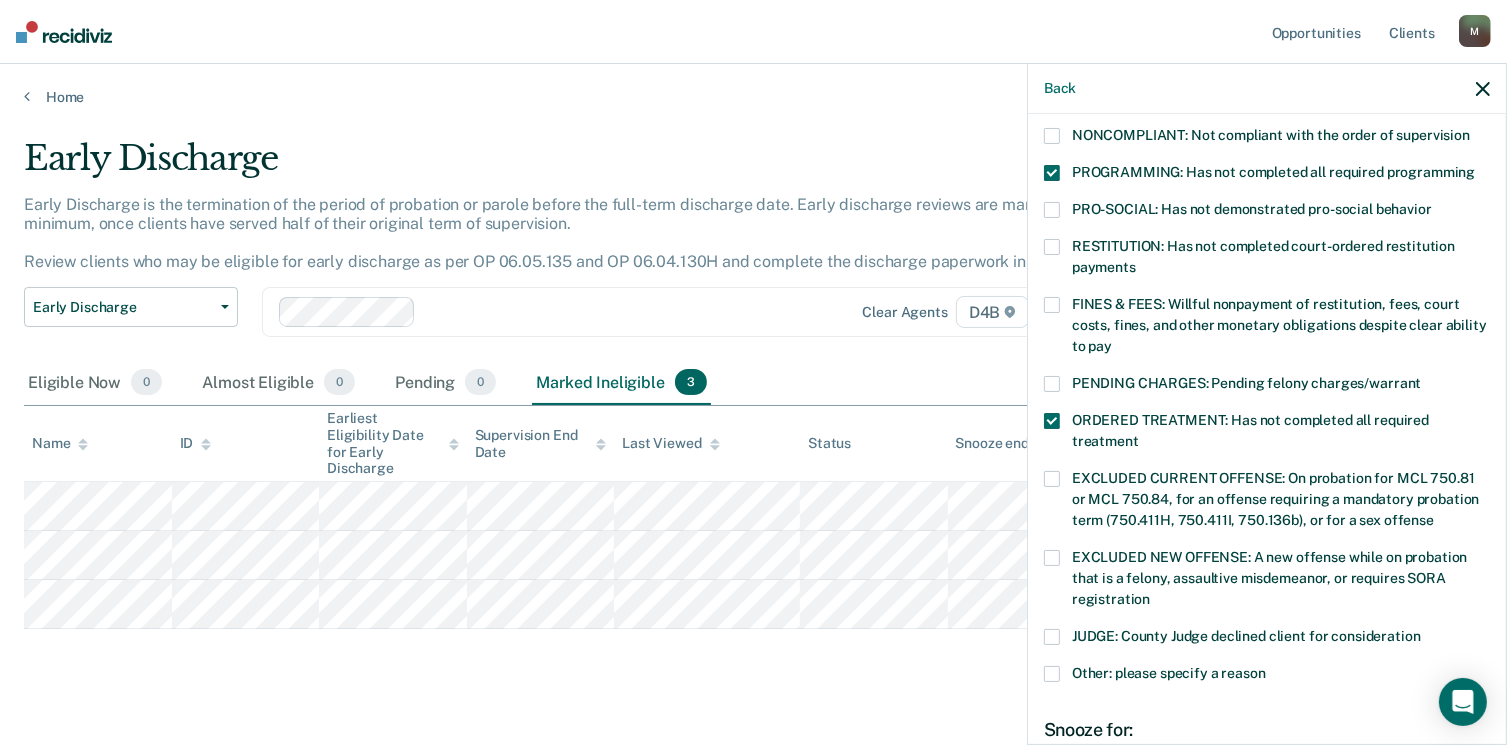 scroll, scrollTop: 400, scrollLeft: 0, axis: vertical 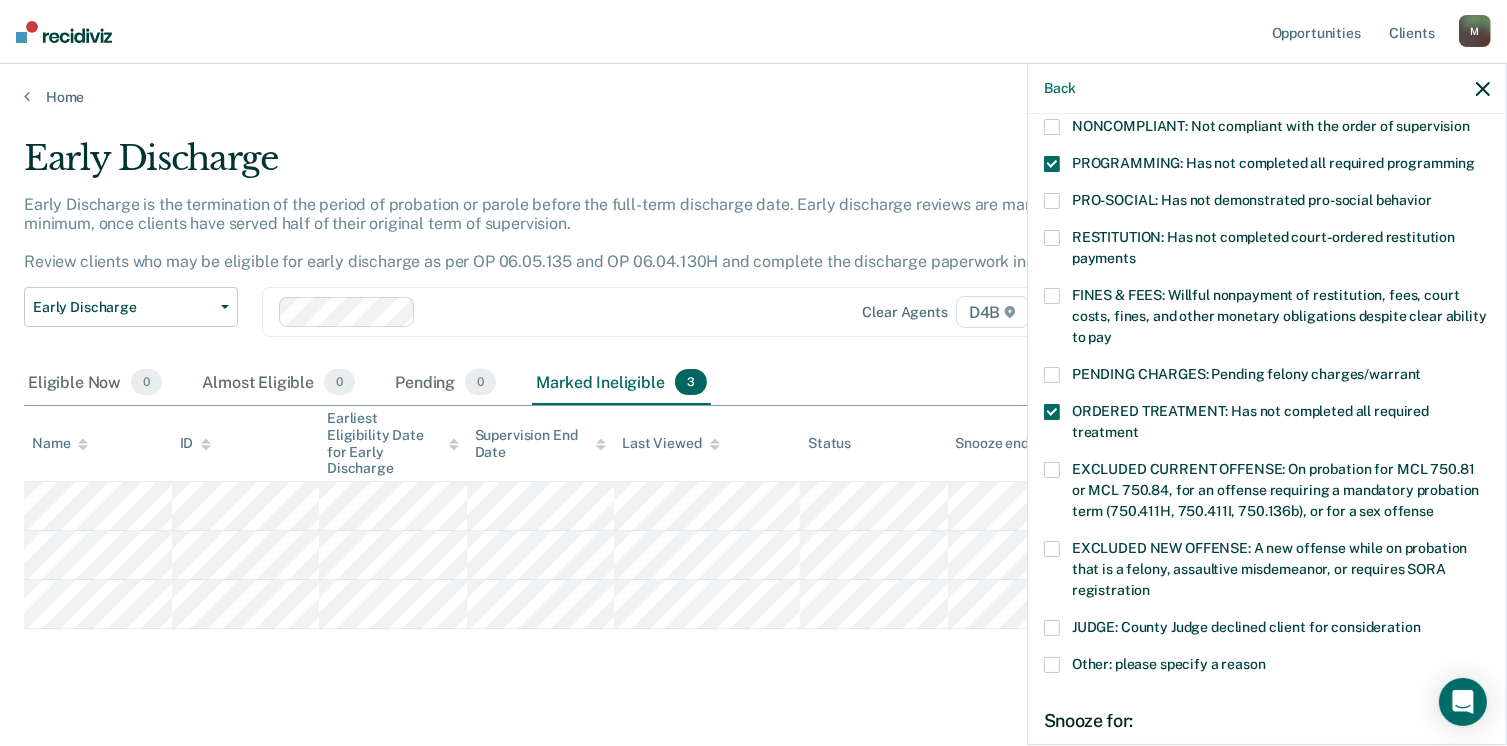 click on "EXCLUDED CURRENT OFFENSE: On probation for MCL 750.81 or MCL 750.84, for an offense requiring a mandatory probation term (750.411H, 750.411I, 750.136b), or for a sex offense" at bounding box center (1267, 493) 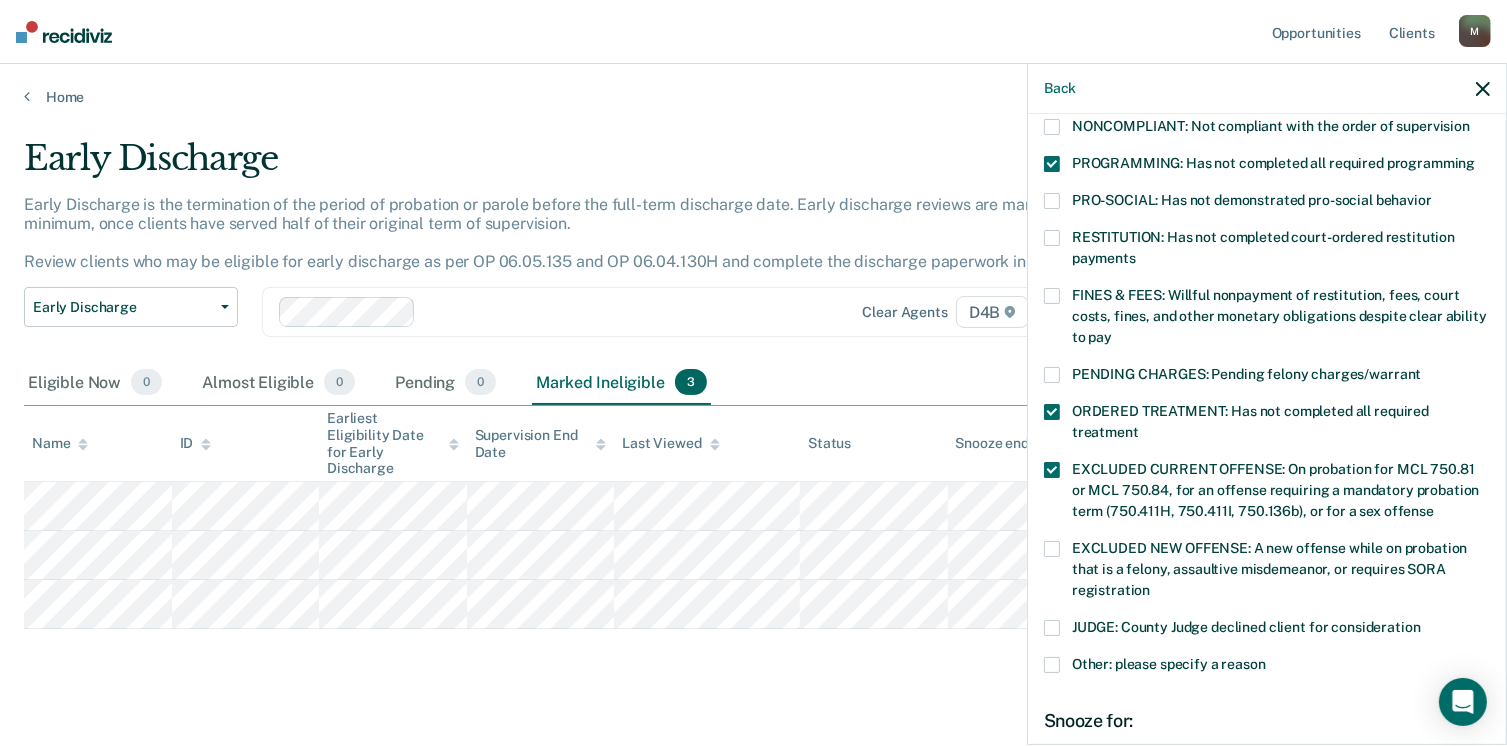 click on "Early Discharge   Early Discharge is the termination of the period of probation or parole before the full-term discharge date. Early discharge reviews are mandated, at minimum, once clients have served half of their original term of supervision. Review clients who may be eligible for early discharge as per OP 06.05.135 and OP 06.04.130H and complete the discharge paperwork in COMS. Early Discharge Classification Review Early Discharge Minimum Telephone Reporting Overdue for Discharge Supervision Level Mismatch Clear   agents D4B   Eligible Now 0 Almost Eligible 0 Pending 0 Marked Ineligible 3
To pick up a draggable item, press the space bar.
While dragging, use the arrow keys to move the item.
Press space again to drop the item in its new position, or press escape to cancel.
Name ID Earliest Eligibility Date for Early Discharge Supervision End Date Last Viewed Status Snooze ends in Assigned to" at bounding box center [753, 436] 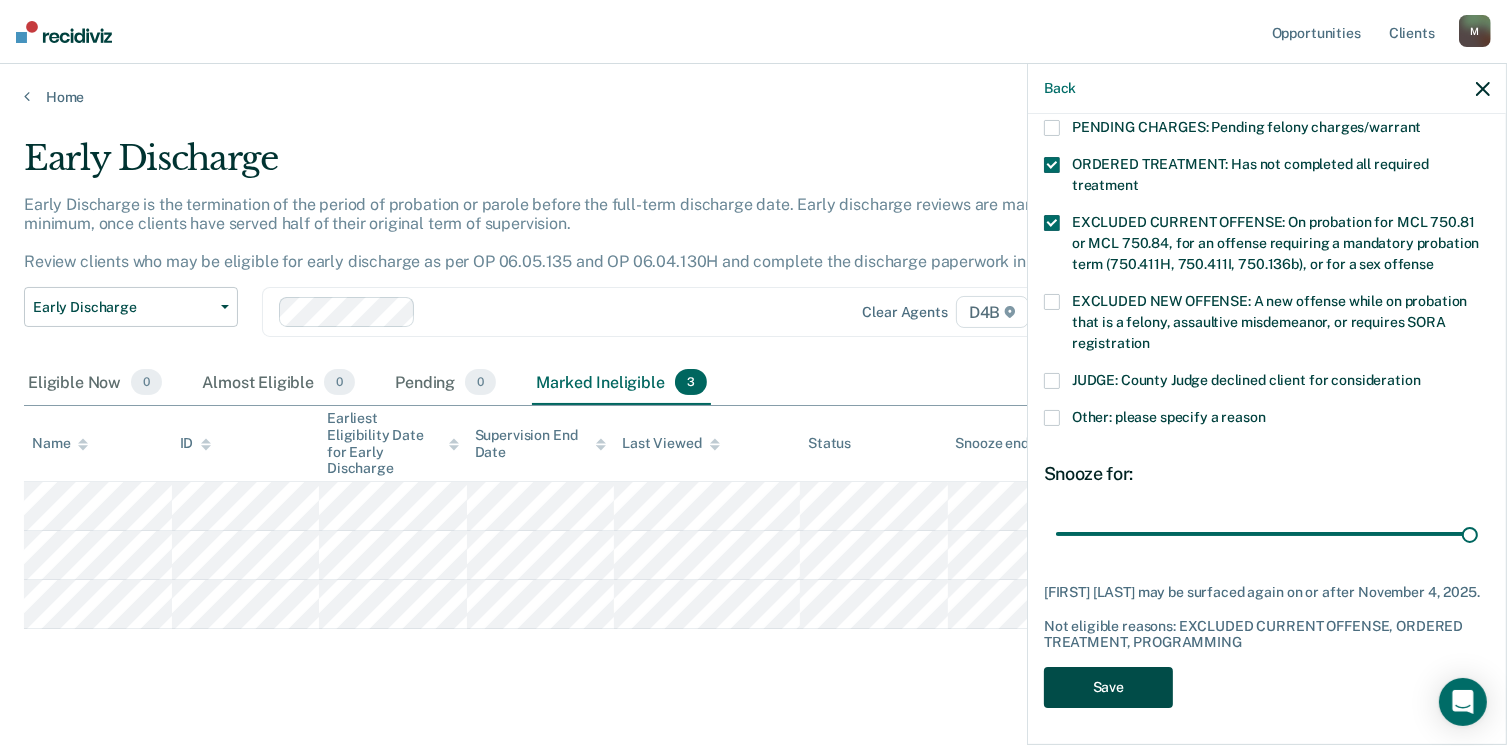 click on "Save" at bounding box center [1108, 687] 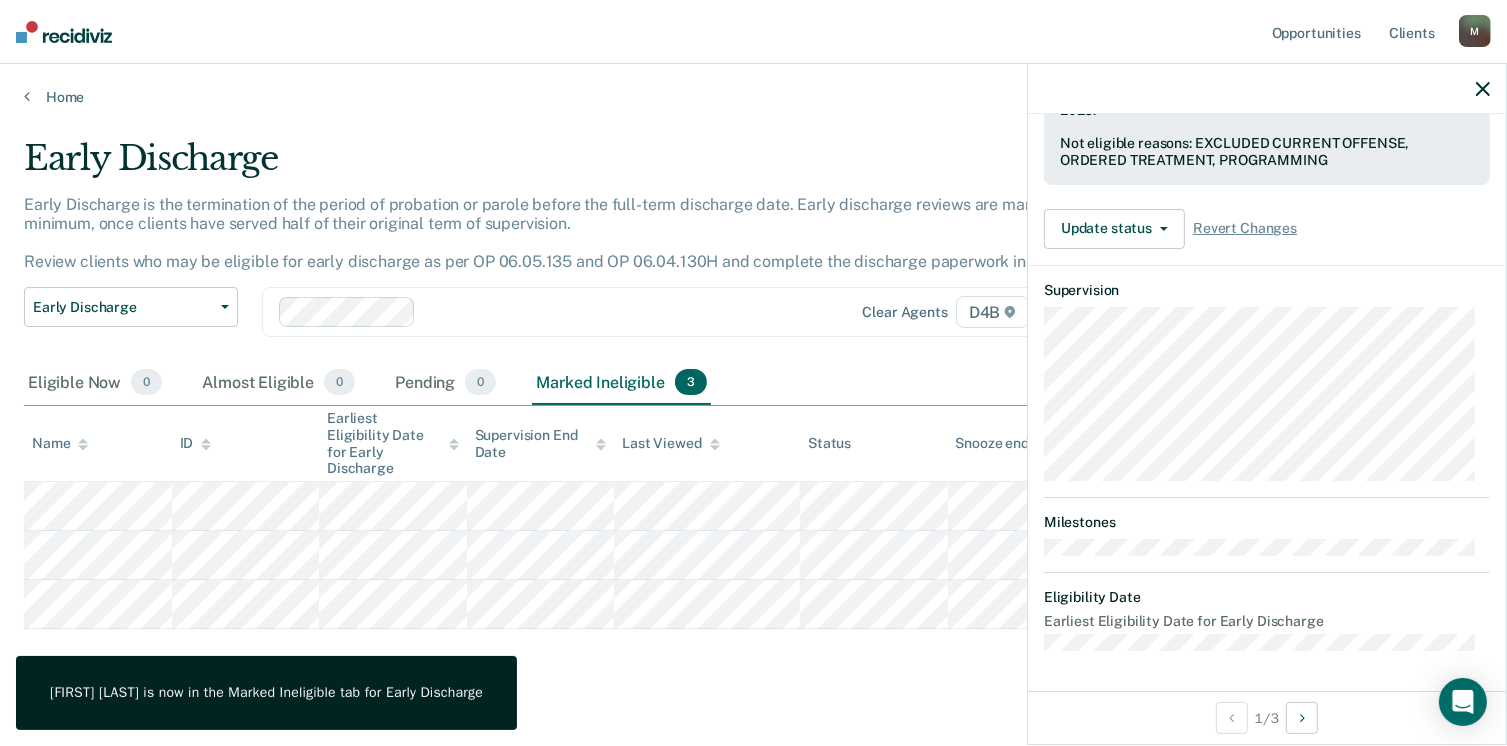 scroll, scrollTop: 536, scrollLeft: 0, axis: vertical 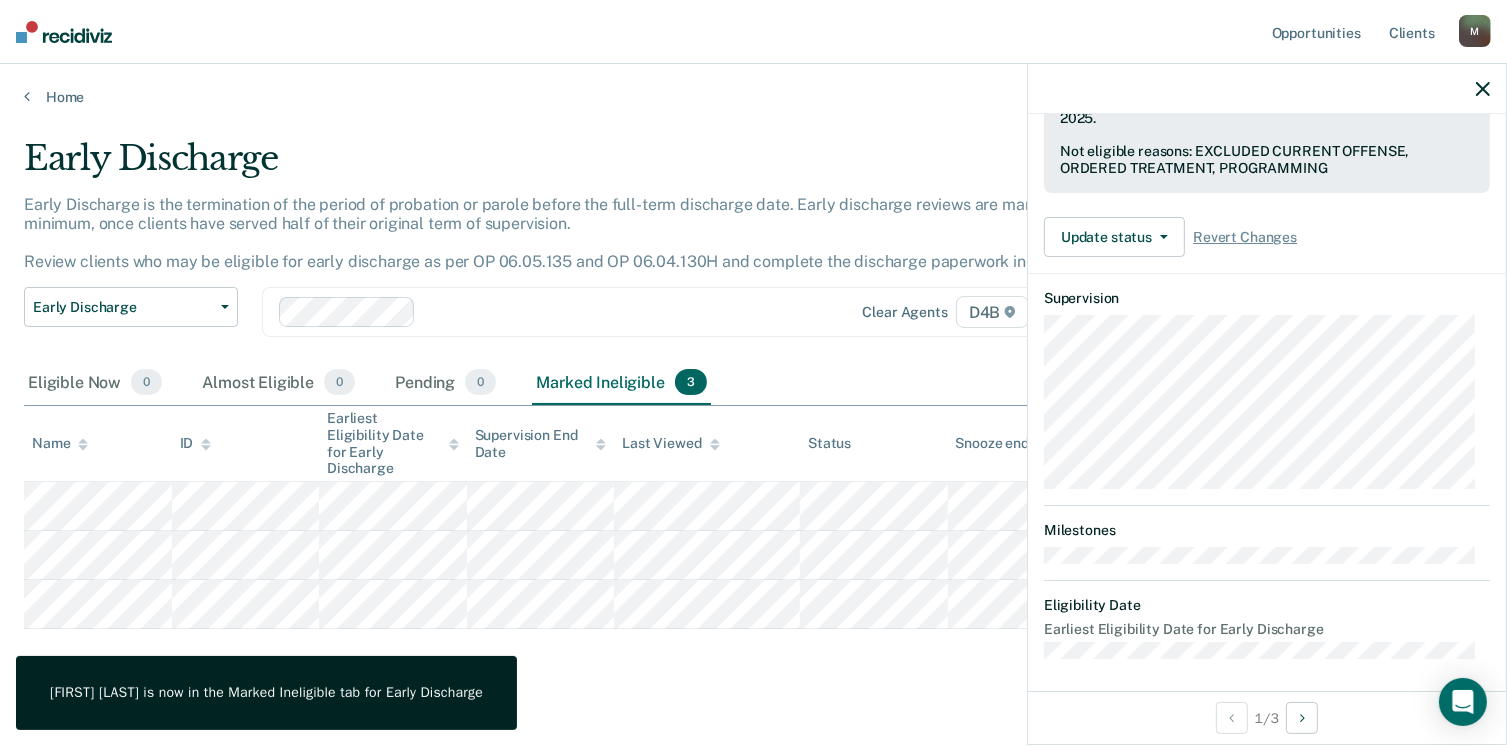 click on "Early Discharge   Early Discharge is the termination of the period of probation or parole before the full-term discharge date. Early discharge reviews are mandated, at minimum, once clients have served half of their original term of supervision. Review clients who may be eligible for early discharge as per OP 06.05.135 and OP 06.04.130H and complete the discharge paperwork in COMS. Early Discharge Classification Review Early Discharge Minimum Telephone Reporting Overdue for Discharge Supervision Level Mismatch Clear   agents D4B   Eligible Now 0 Almost Eligible 0 Pending 0 Marked Ineligible 3
To pick up a draggable item, press the space bar.
While dragging, use the arrow keys to move the item.
Press space again to drop the item in its new position, or press escape to cancel.
Name ID Earliest Eligibility Date for Early Discharge Supervision End Date Last Viewed Status Snooze ends in Assigned to" at bounding box center (753, 436) 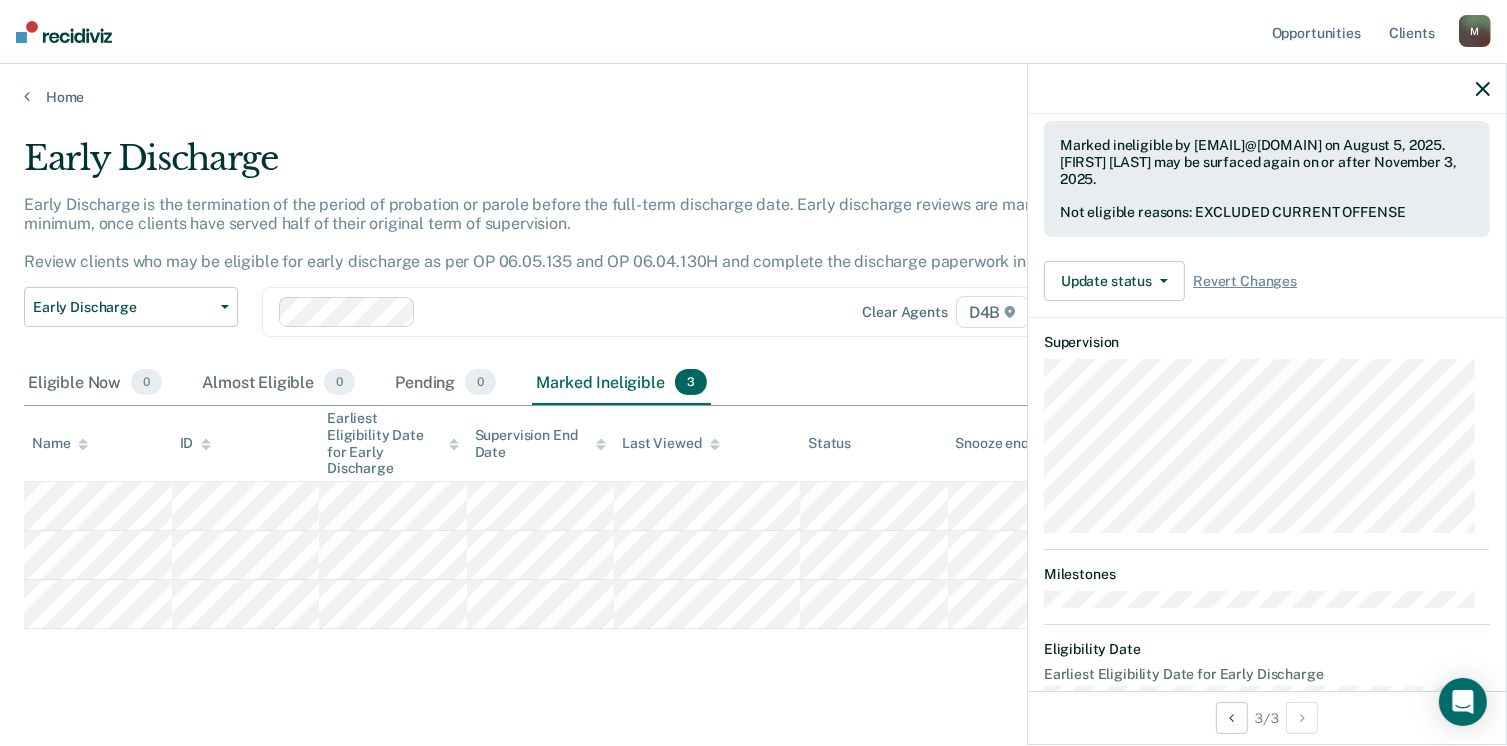 scroll, scrollTop: 473, scrollLeft: 0, axis: vertical 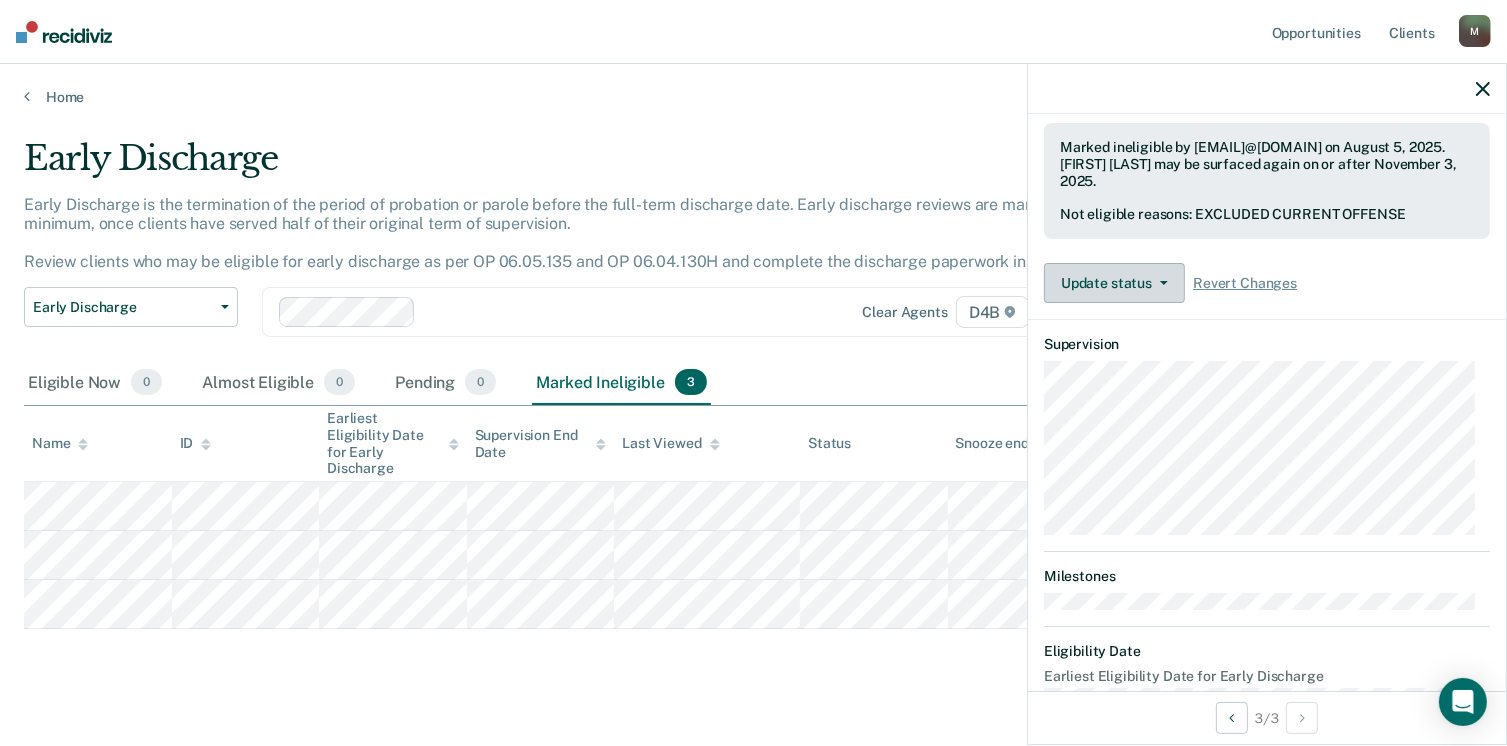 click on "Update status" at bounding box center [1114, 283] 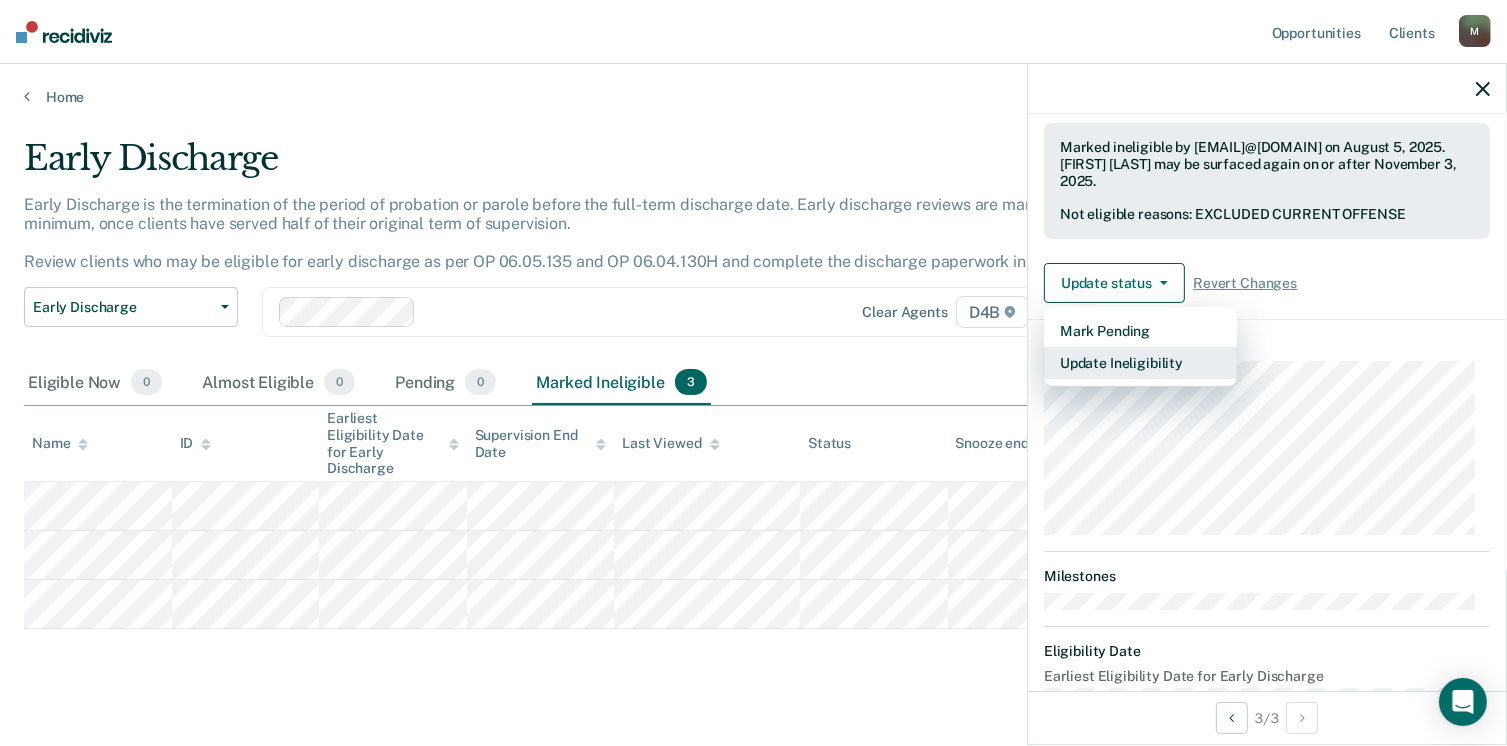 click on "Update Ineligibility" at bounding box center (1140, 363) 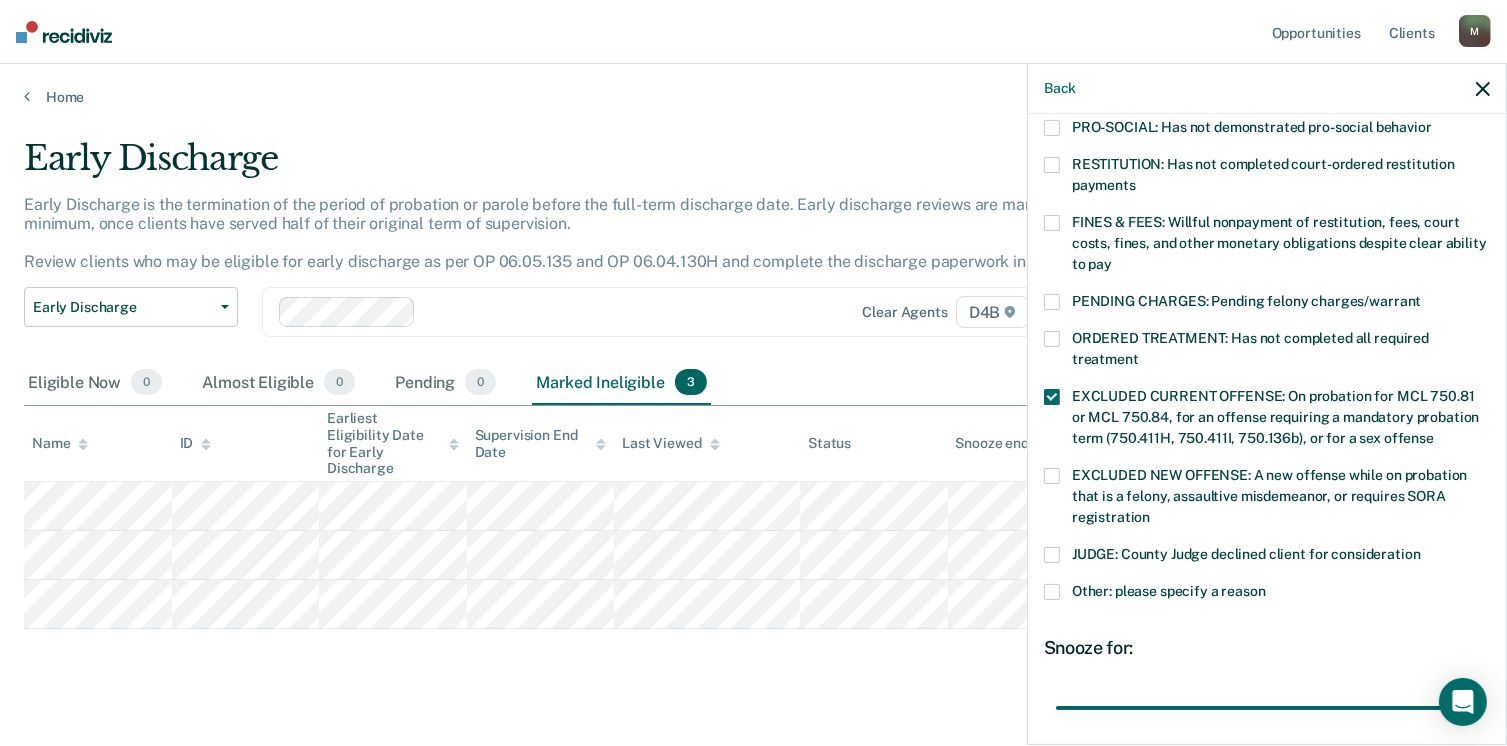 scroll, scrollTop: 527, scrollLeft: 0, axis: vertical 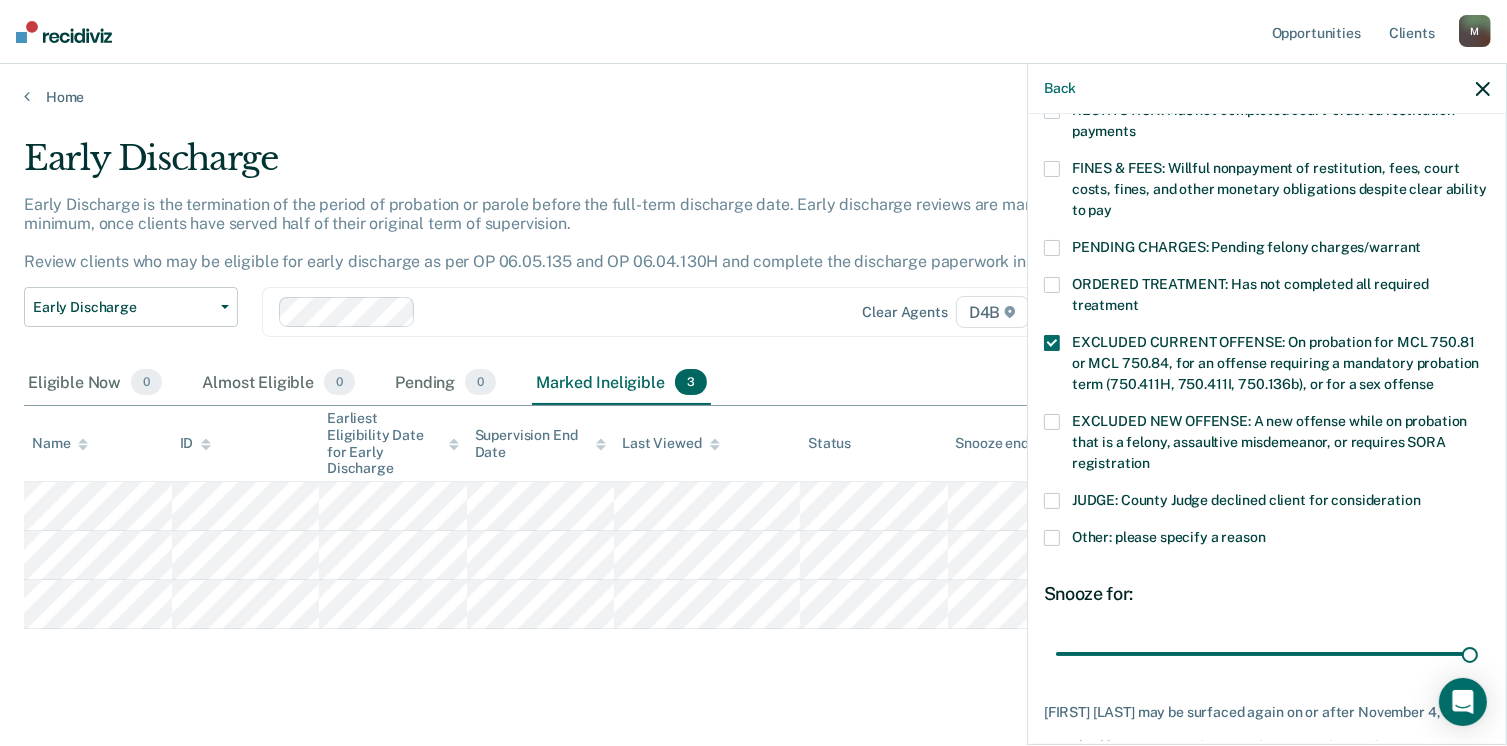 click on "JUDGE: County Judge declined client for consideration" at bounding box center (1267, 511) 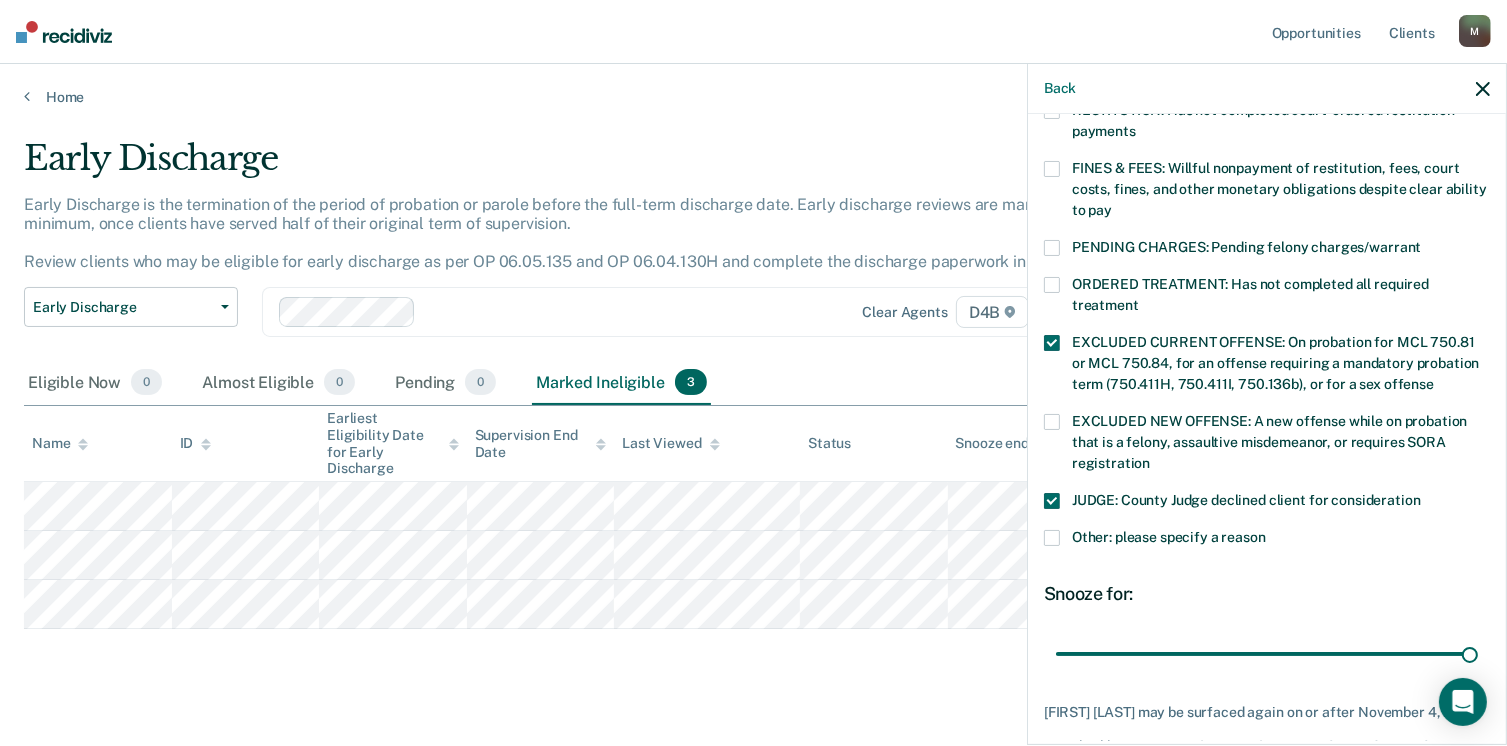 click on "JUDGE: County Judge declined client for consideration" at bounding box center [1267, 503] 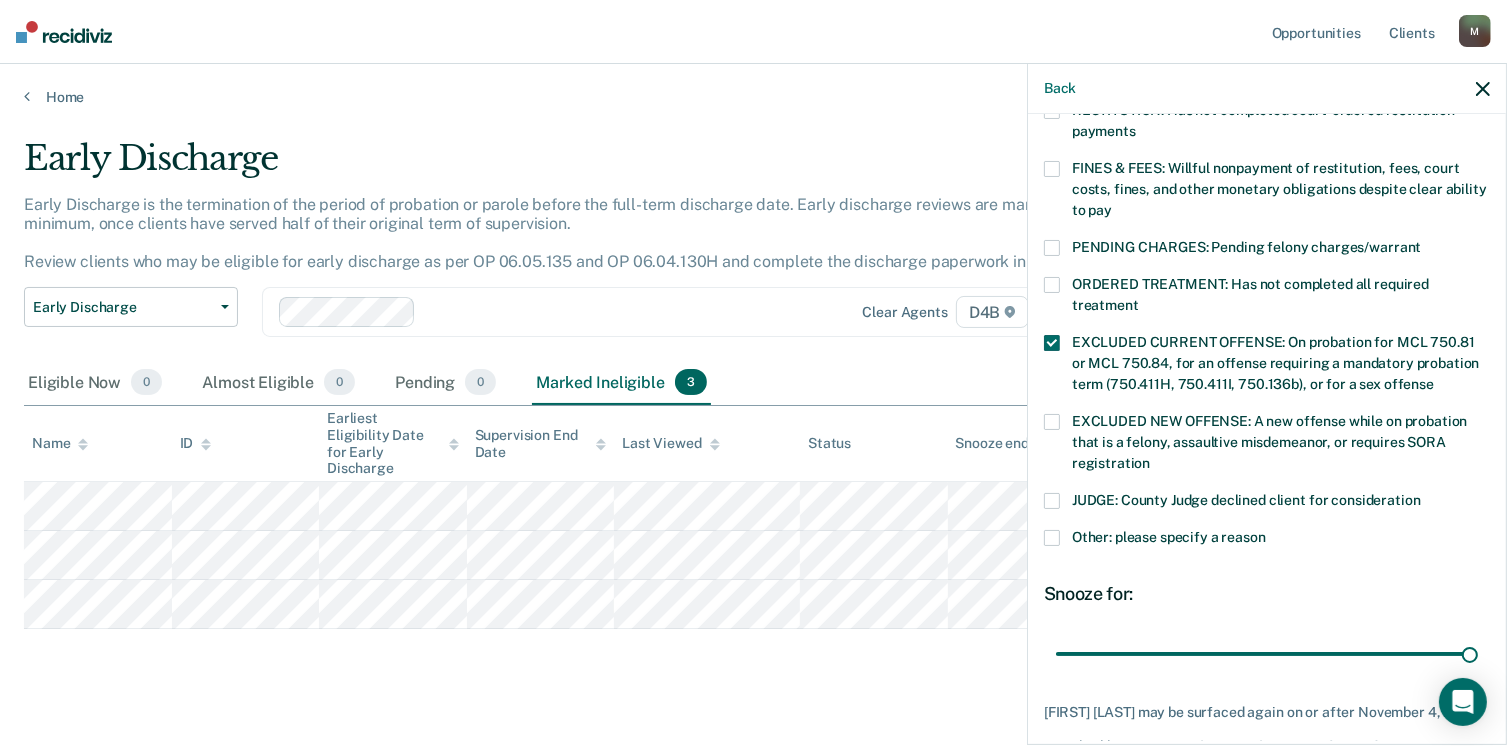 click on "JUDGE: County Judge declined client for consideration" at bounding box center [1267, 511] 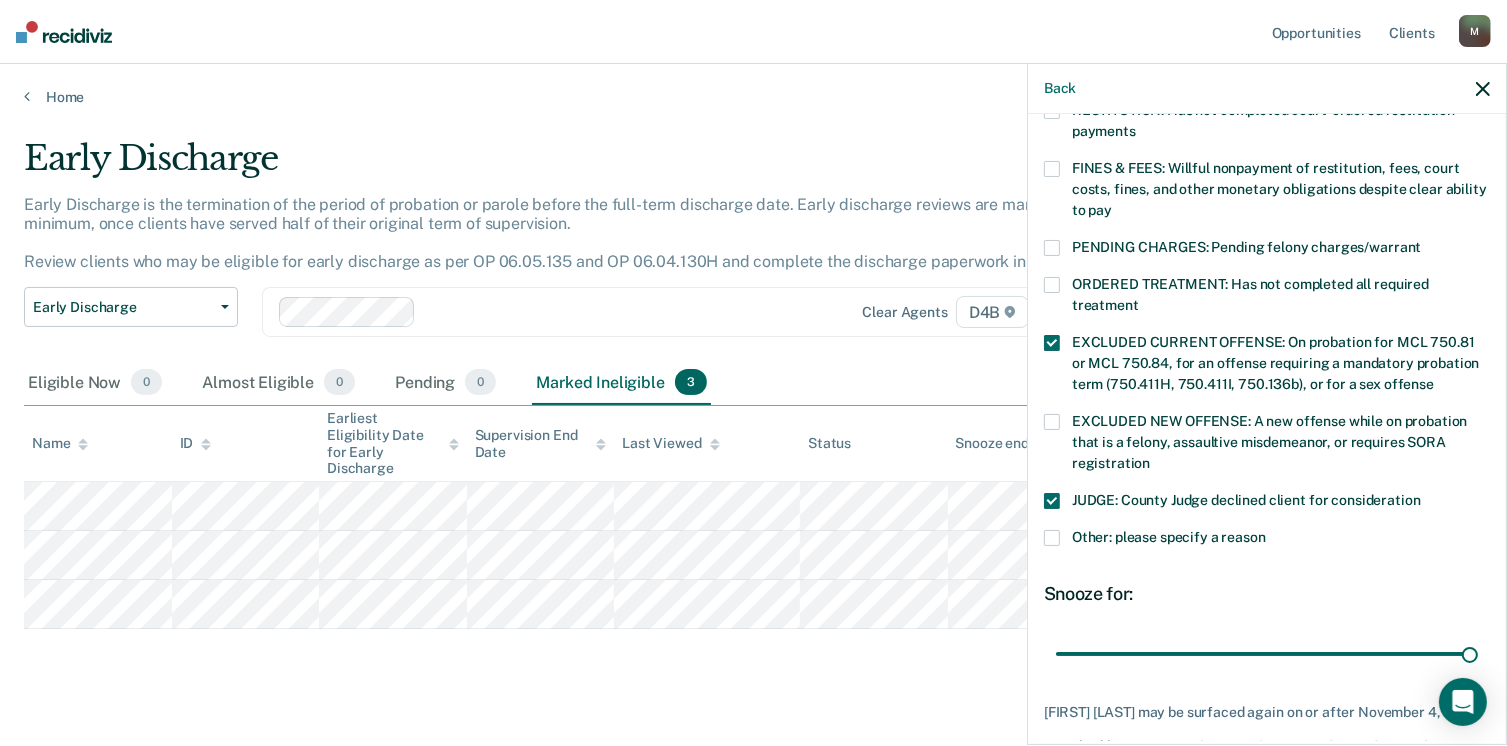 click at bounding box center [1052, 538] 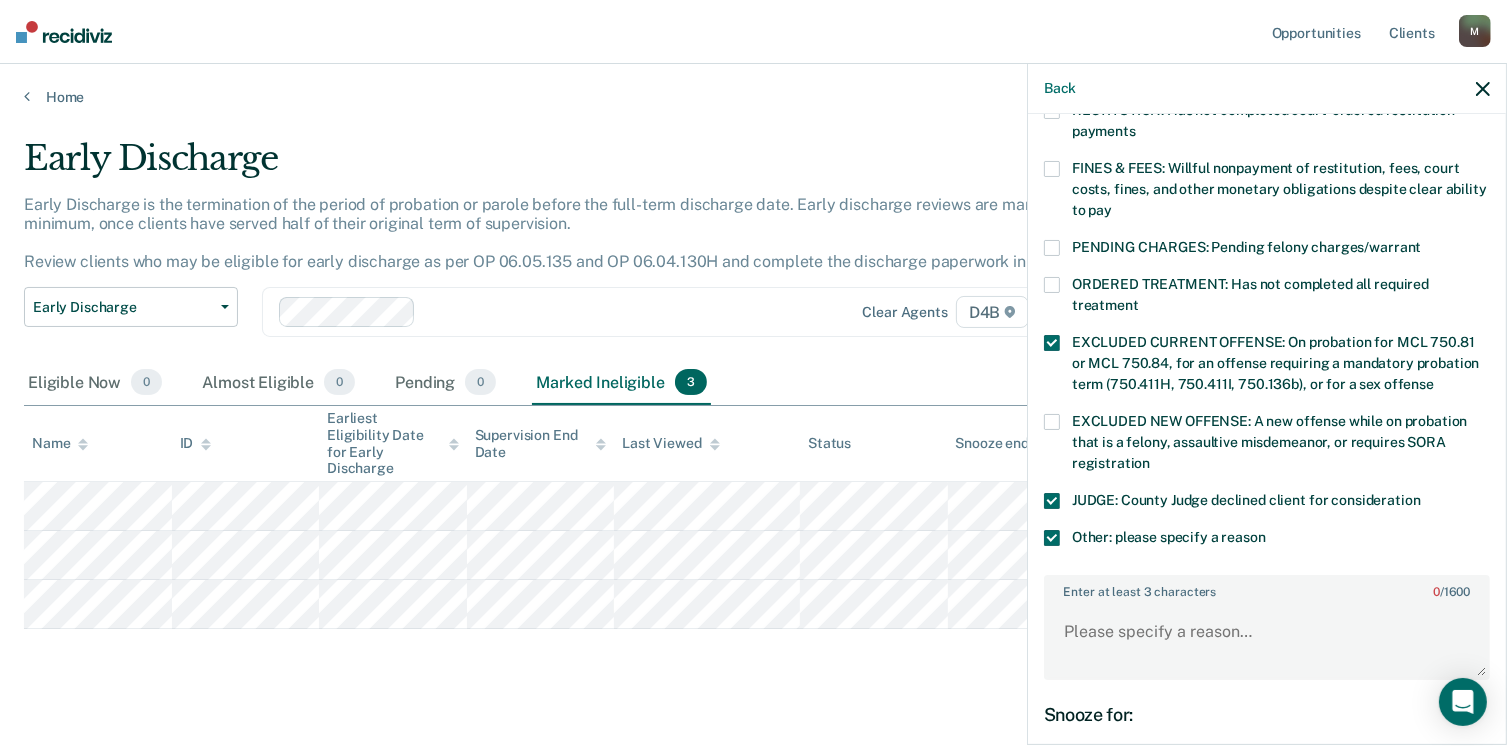 click on "EXCLUDED NEW OFFENSE: A new offense while on probation that is a felony, assaultive misdemeanor, or requires SORA registration" at bounding box center (1267, 453) 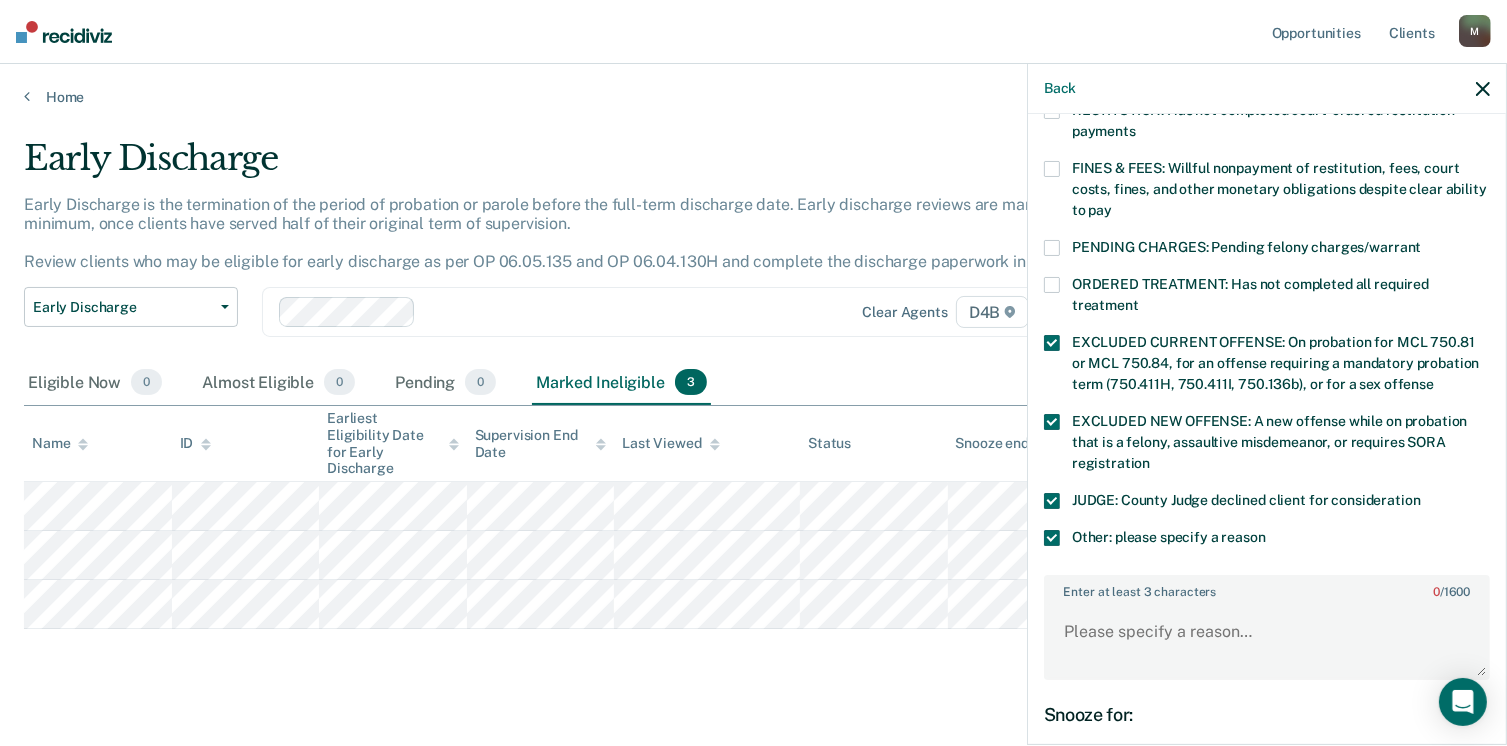 click on "JUDGE: County Judge declined client for consideration" at bounding box center (1267, 503) 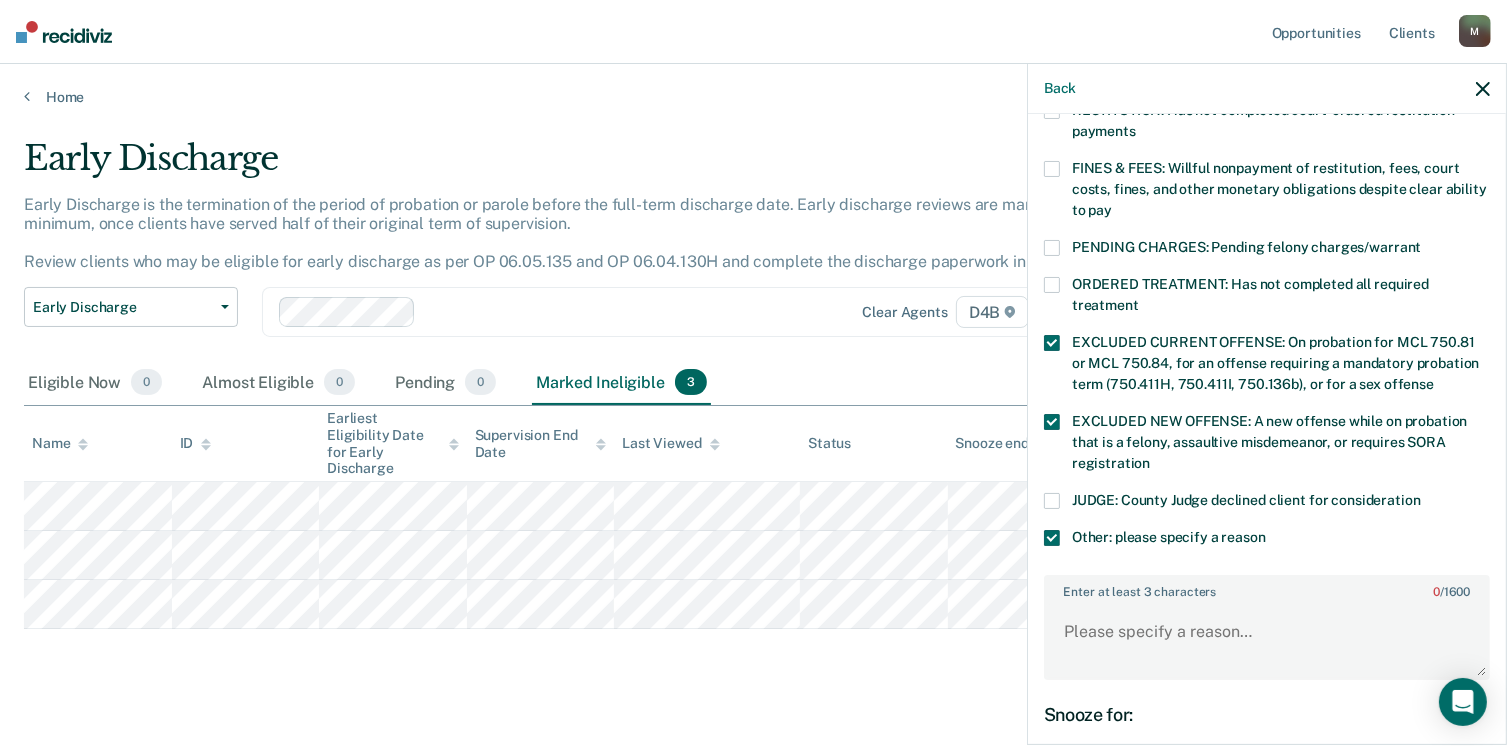 click on "Enter at least 3 characters 0  /  1600" at bounding box center (1267, 588) 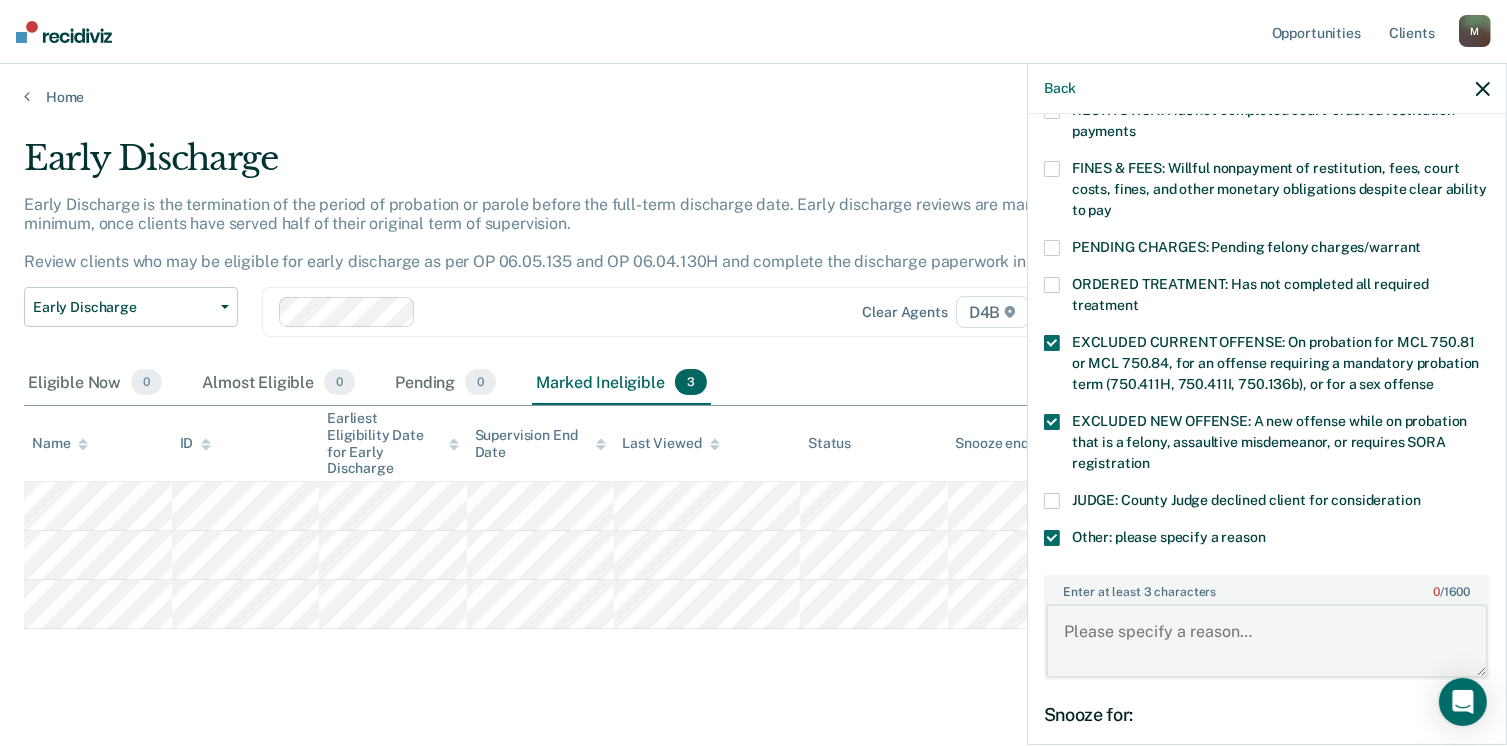 click on "Enter at least 3 characters 0  /  1600" at bounding box center (1267, 641) 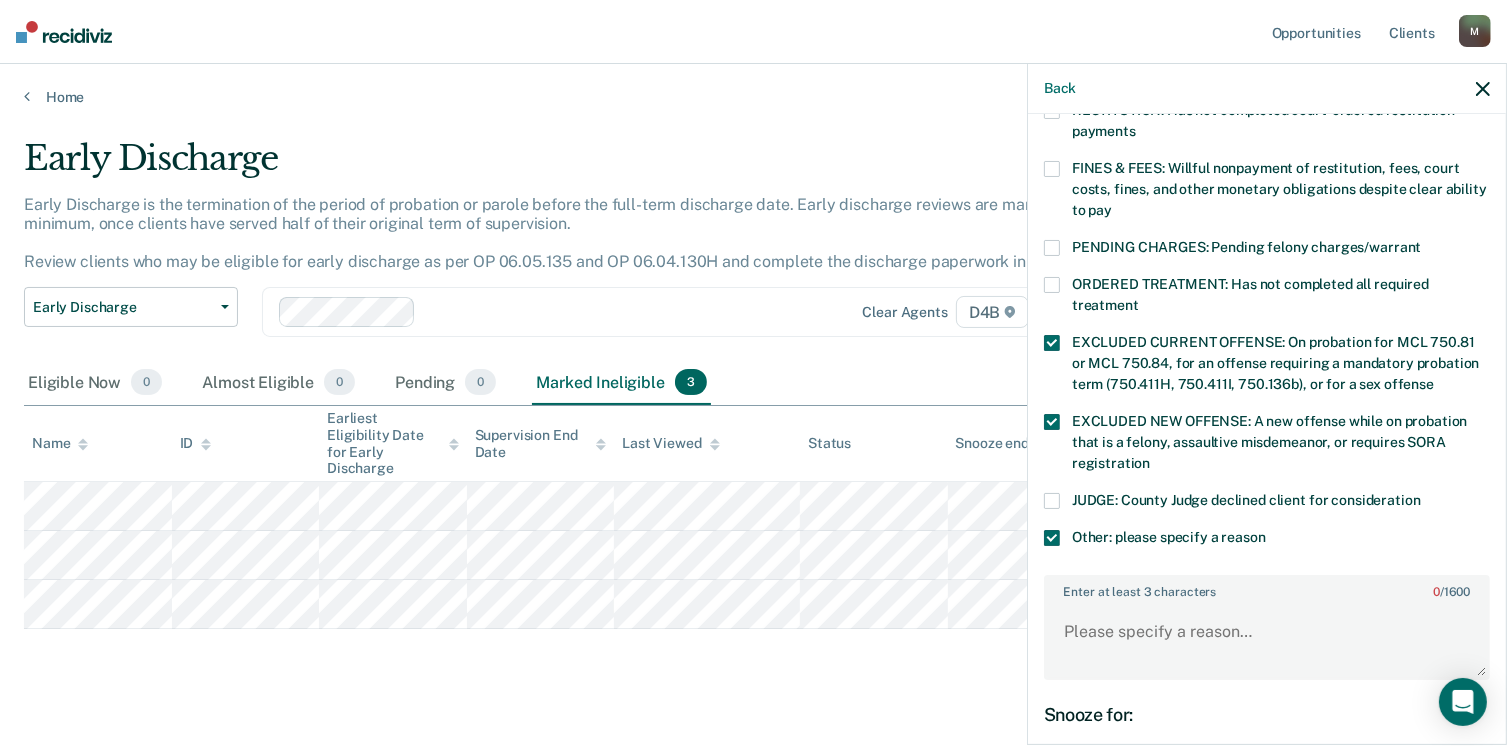 click at bounding box center [1052, 422] 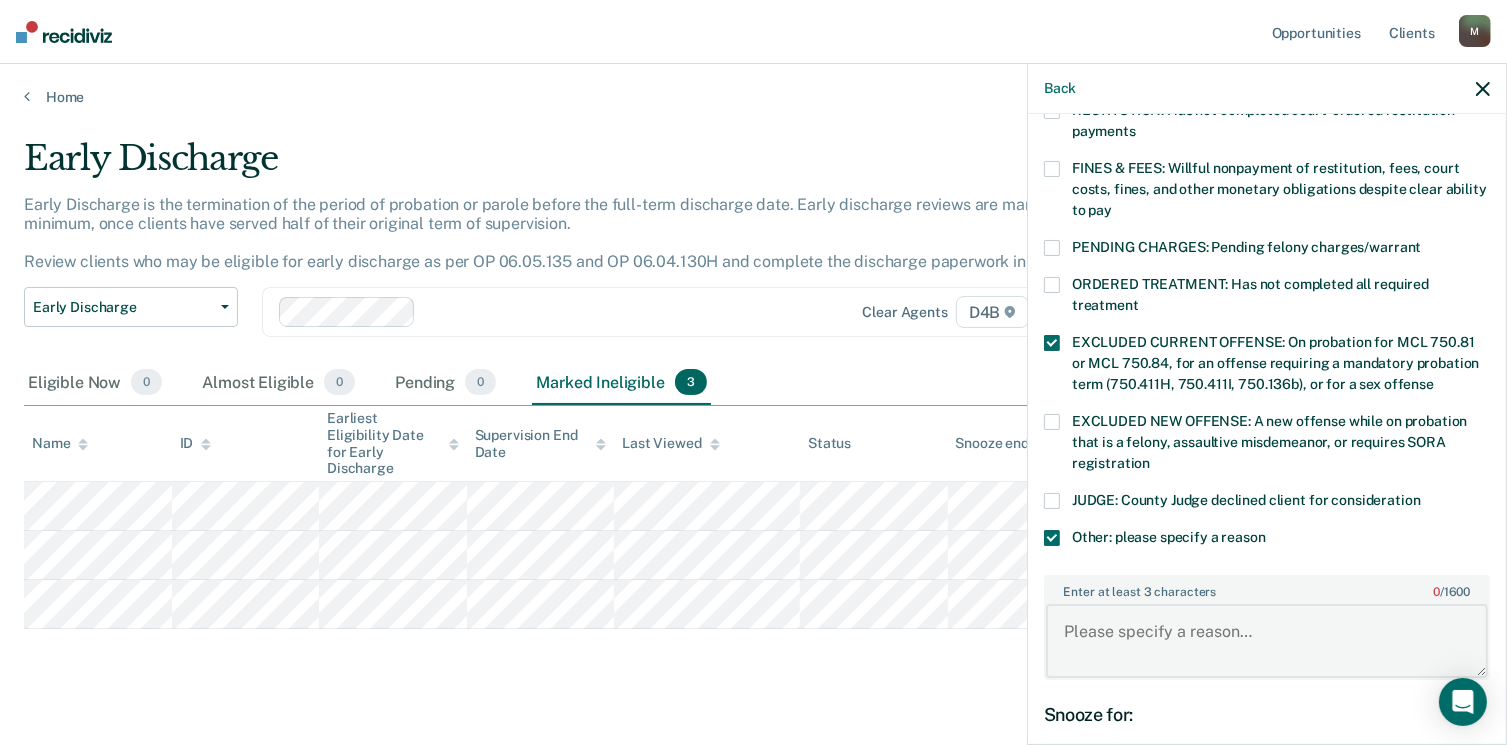 click on "Enter at least 3 characters 0  /  1600" at bounding box center (1267, 641) 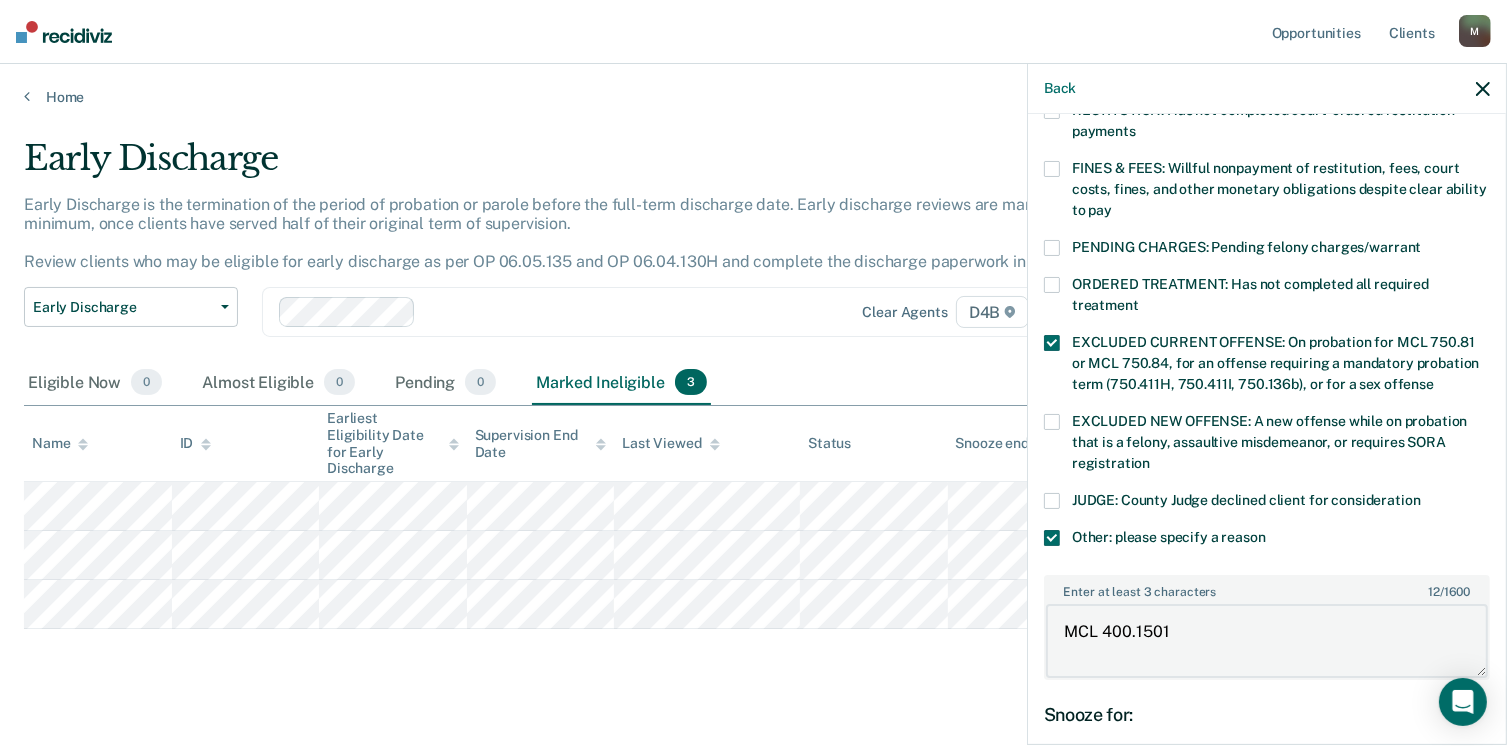 scroll, scrollTop: 749, scrollLeft: 0, axis: vertical 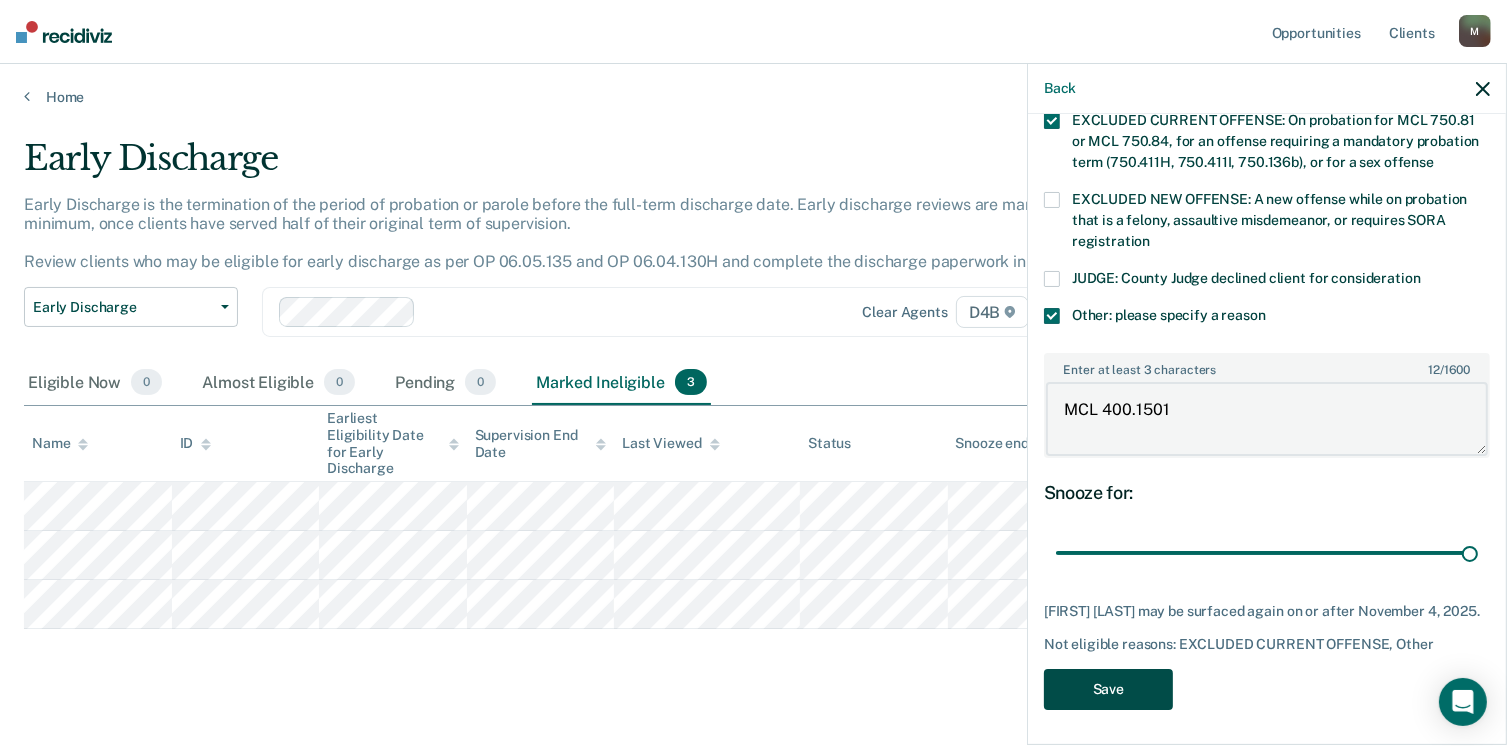 type on "MCL 400.1501" 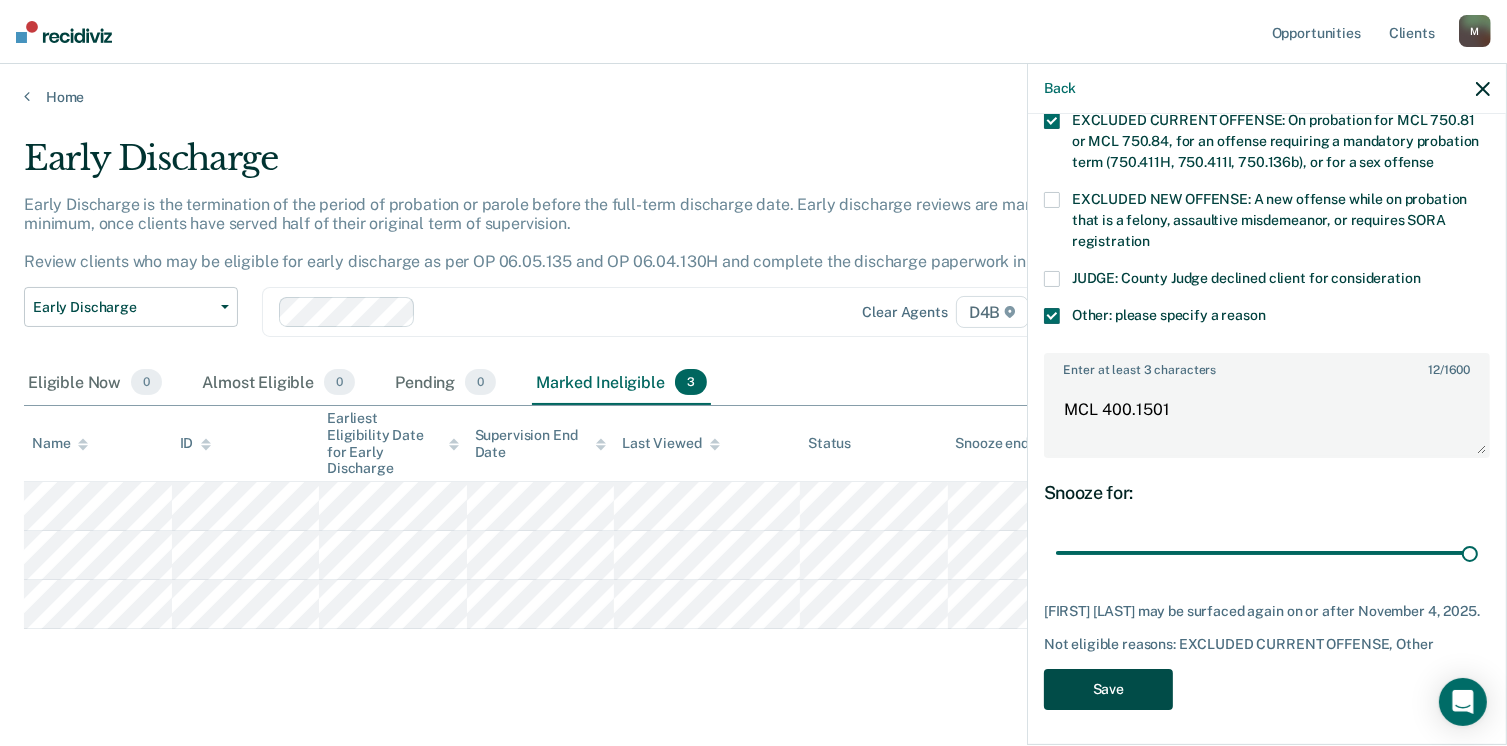 click on "Save" at bounding box center [1108, 689] 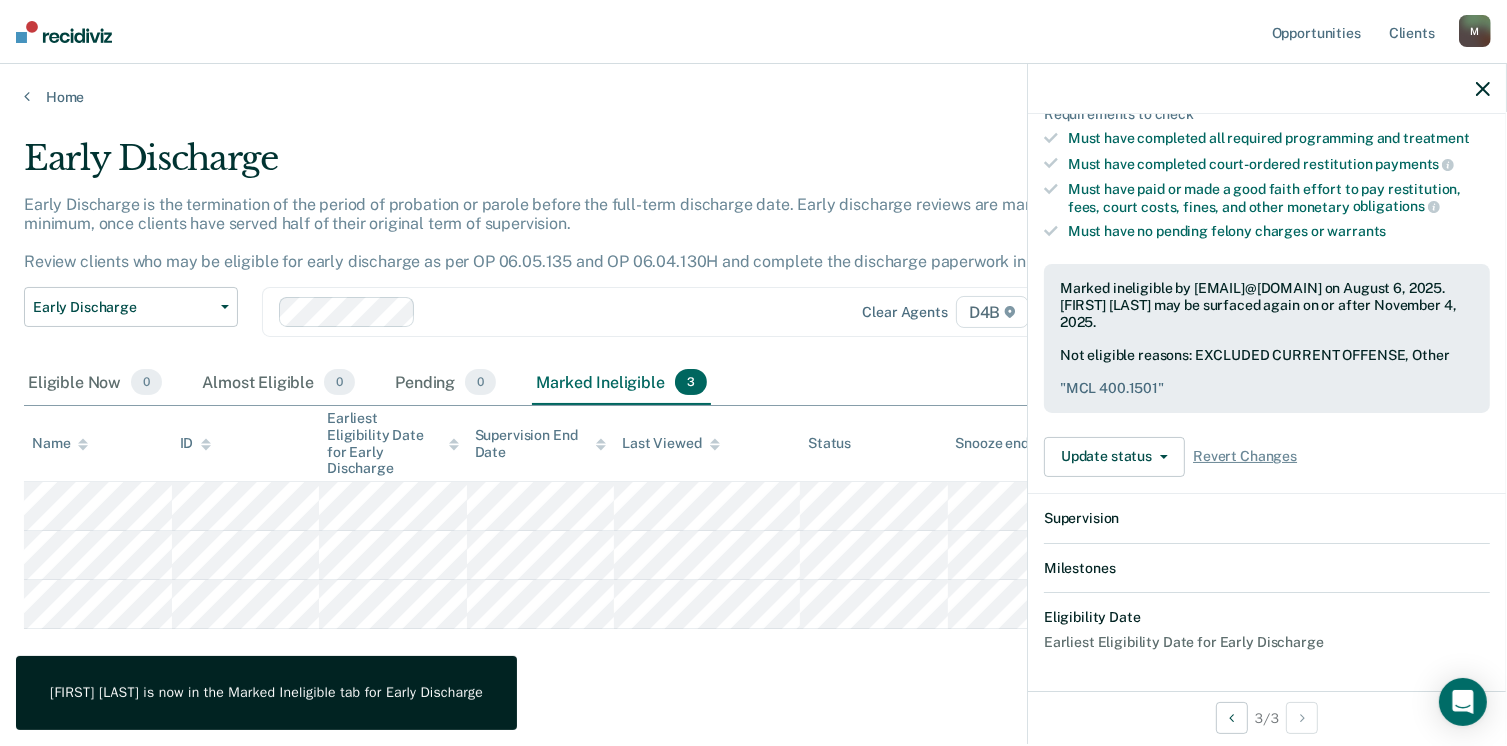 scroll, scrollTop: 552, scrollLeft: 0, axis: vertical 